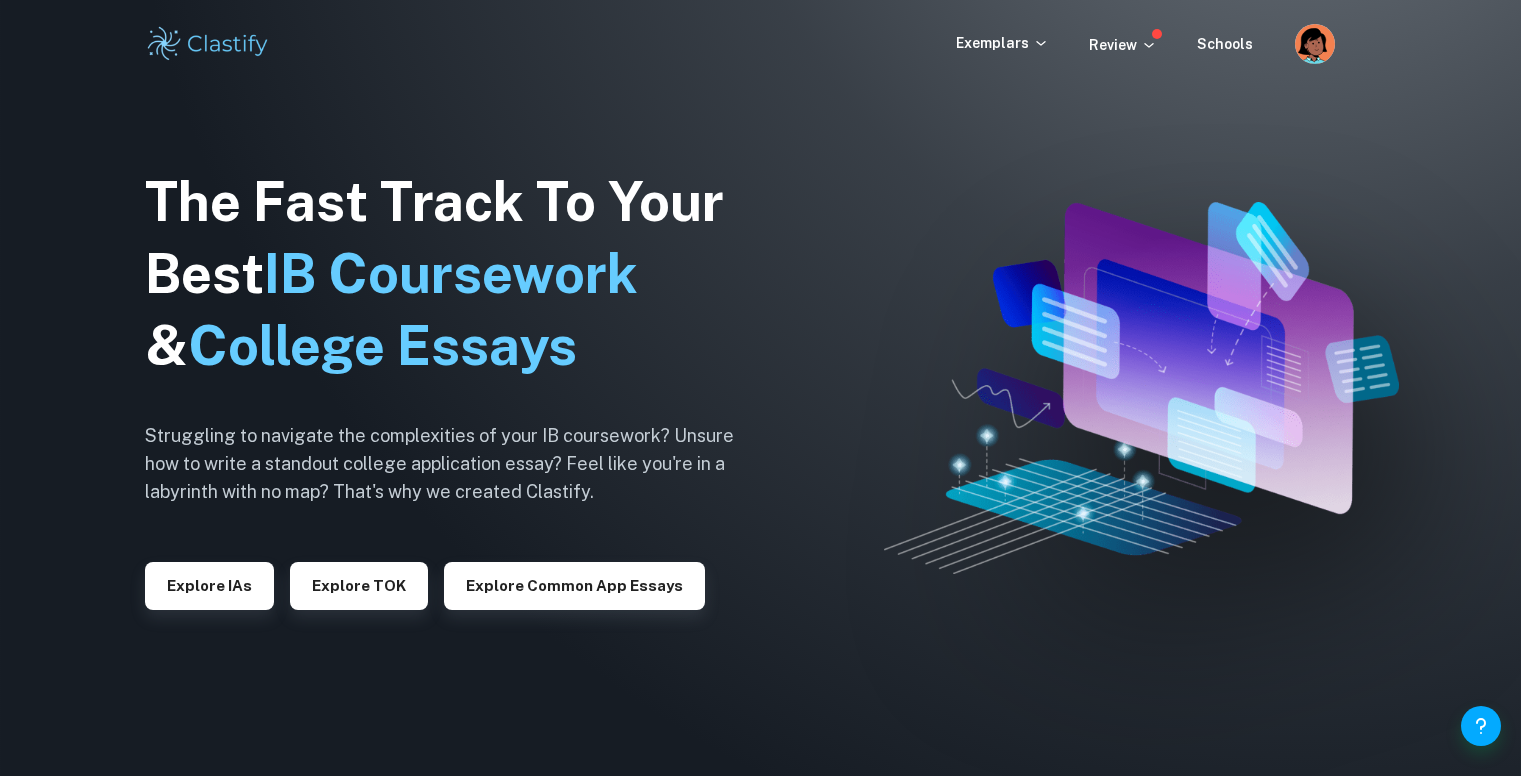 scroll, scrollTop: 0, scrollLeft: 0, axis: both 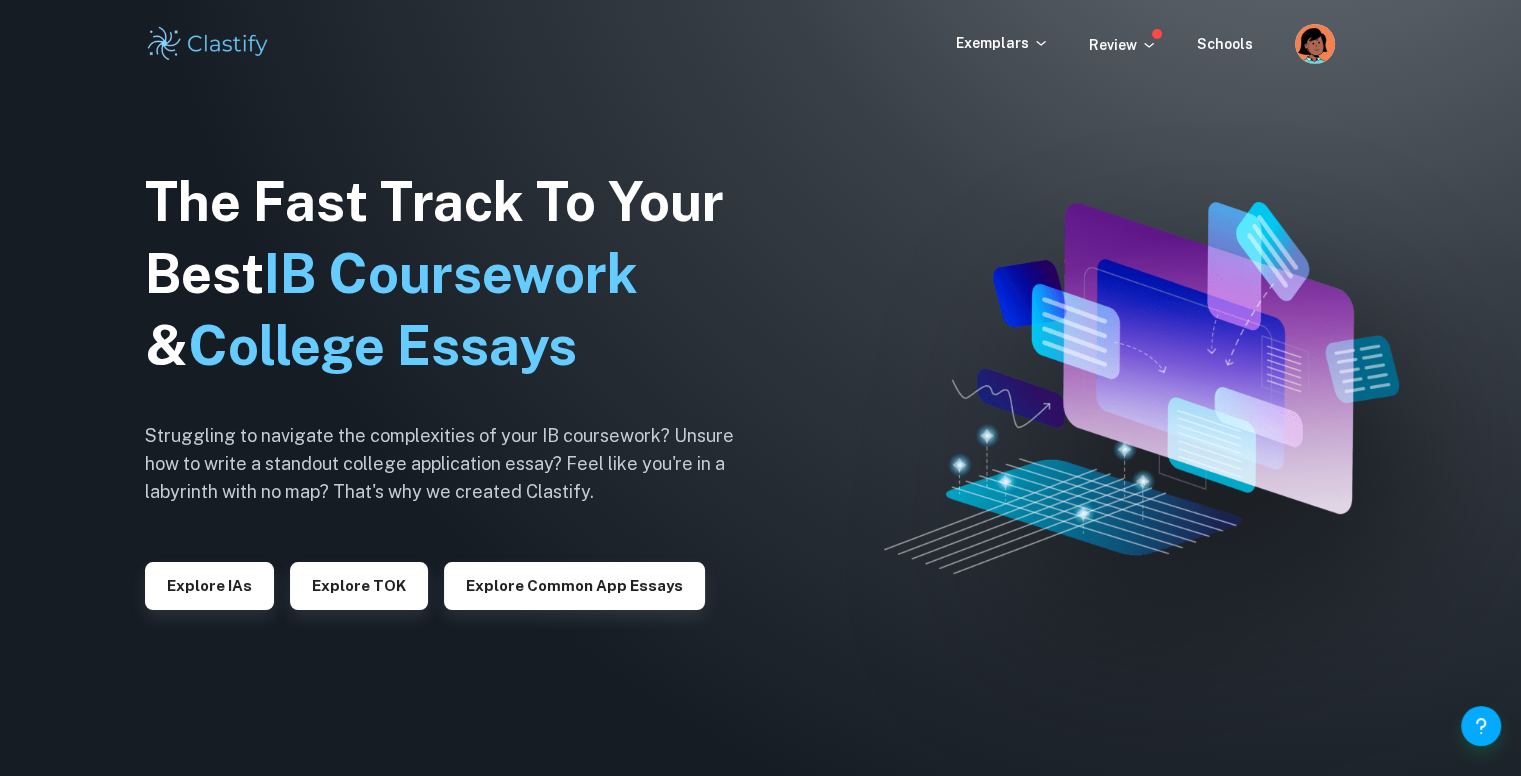 click on "Exemplars" at bounding box center (1002, 43) 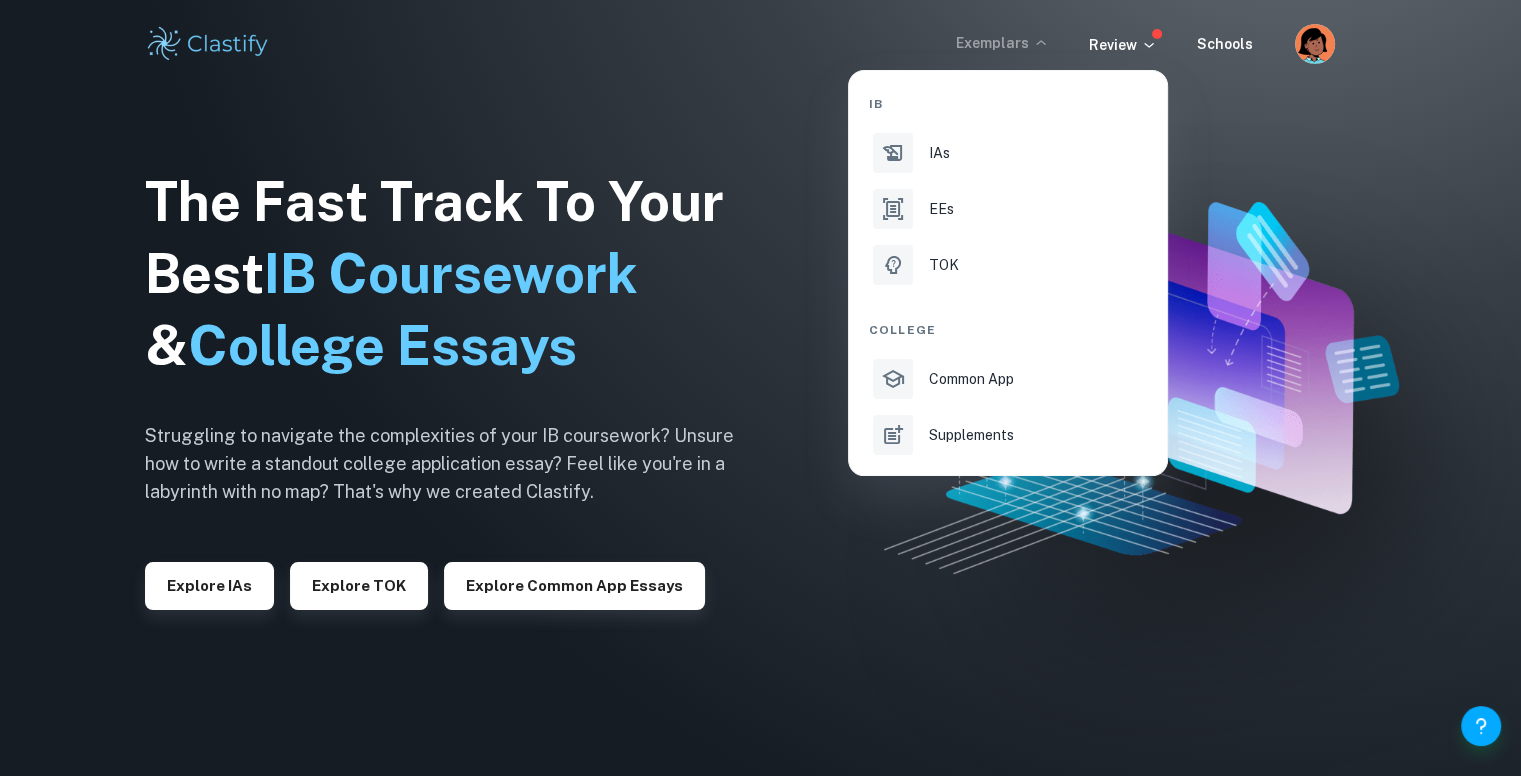 click on "IAs" at bounding box center [1036, 153] 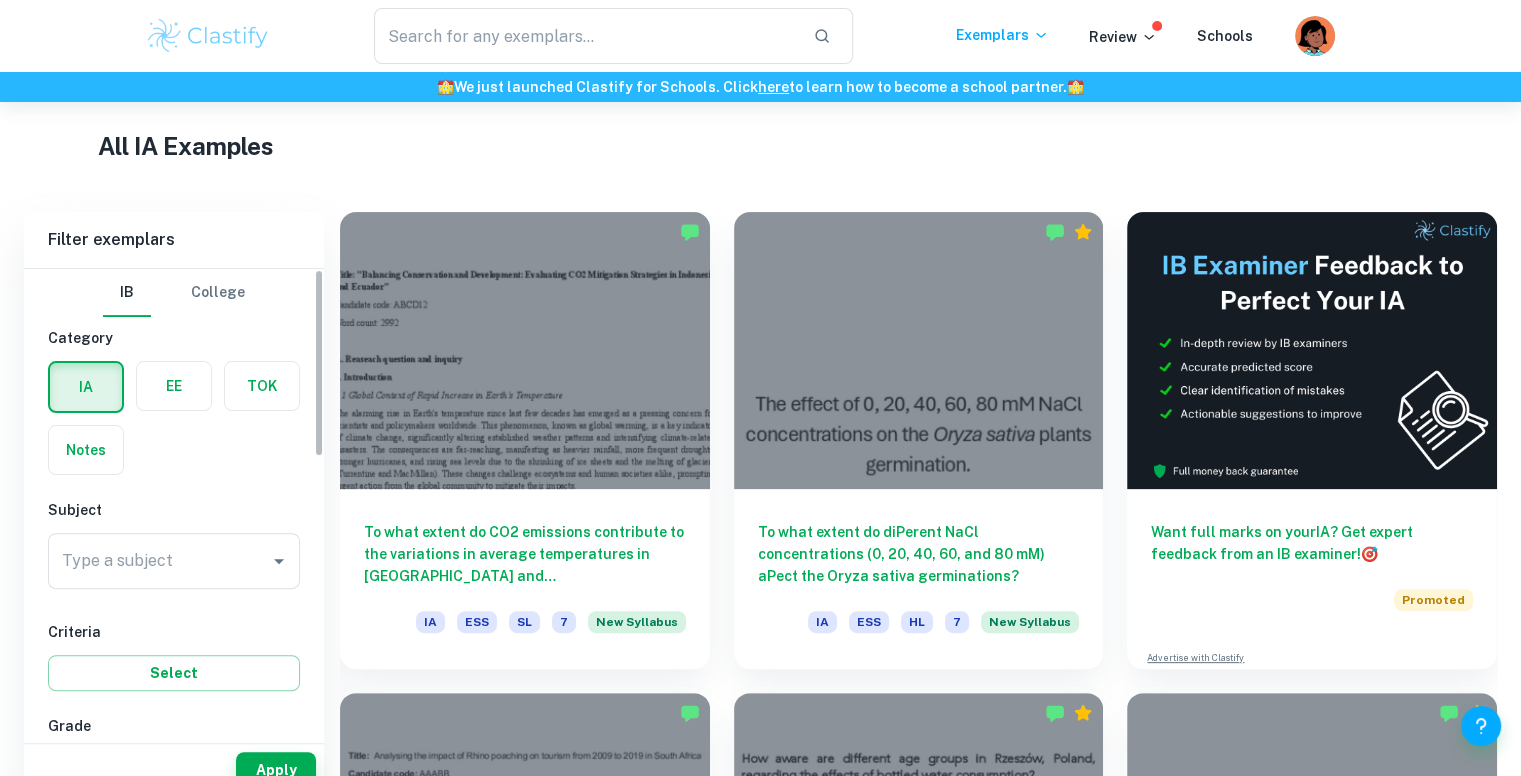 scroll, scrollTop: 510, scrollLeft: 0, axis: vertical 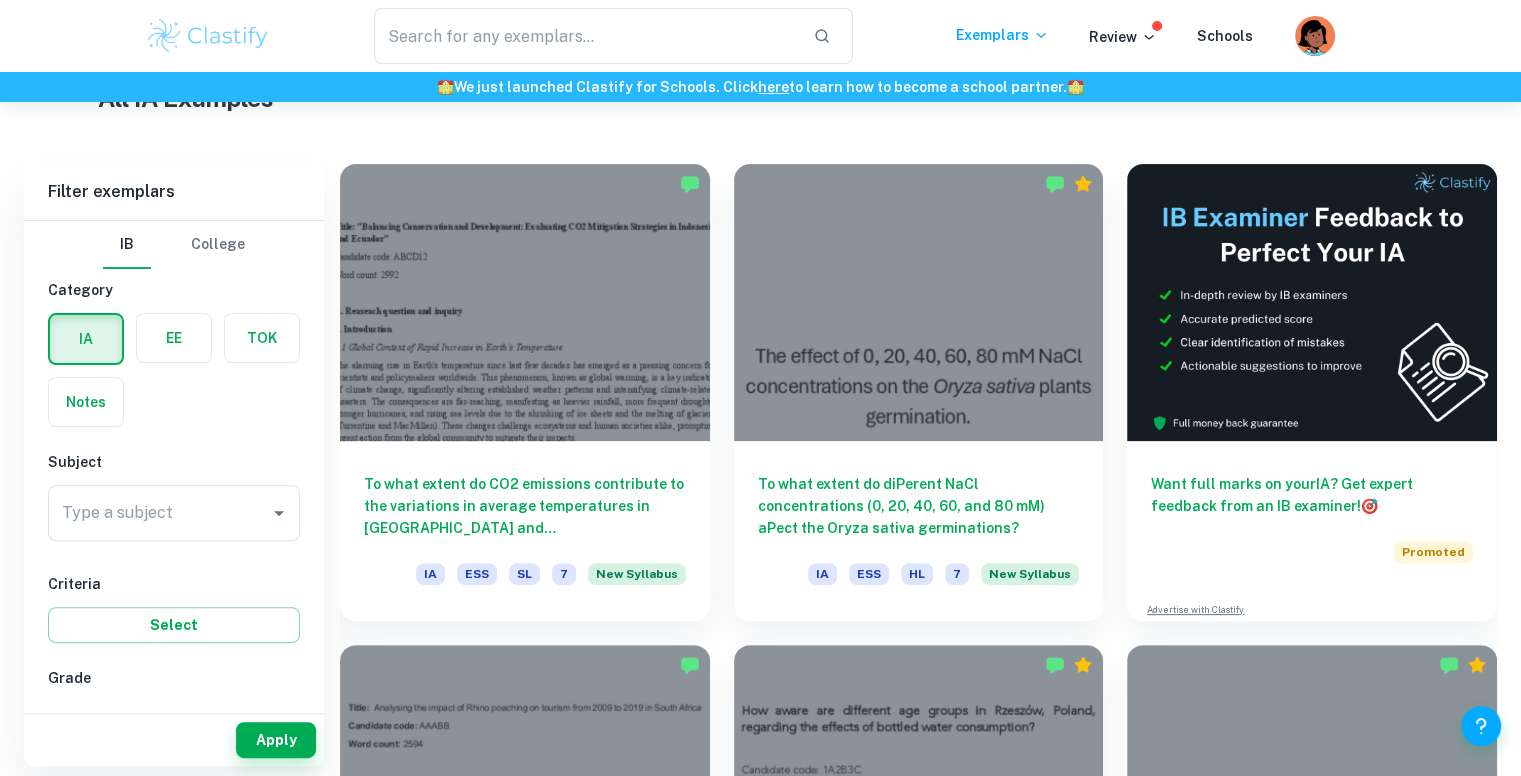 click on "Type a subject" at bounding box center (174, 513) 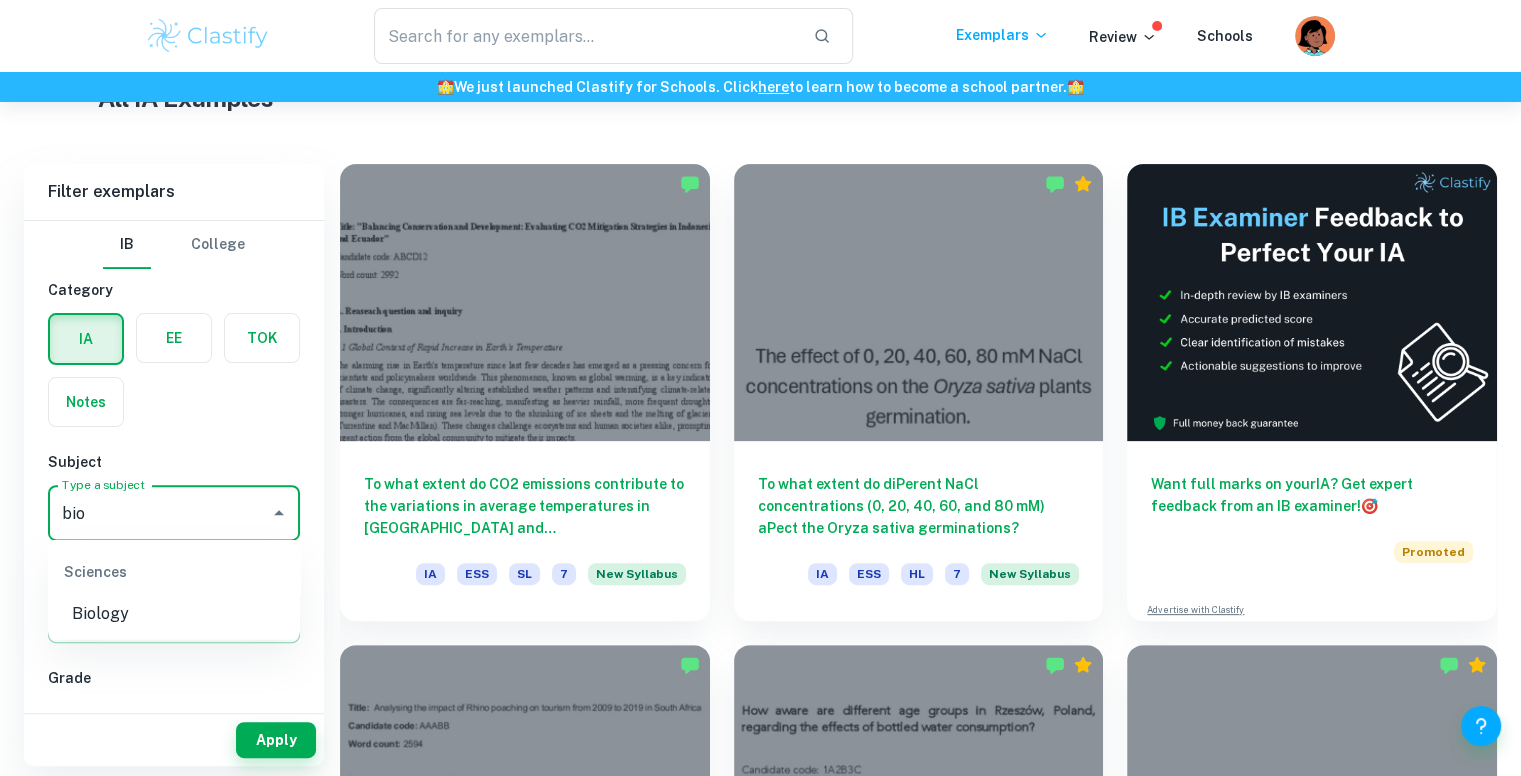 click on "Biology" at bounding box center (174, 614) 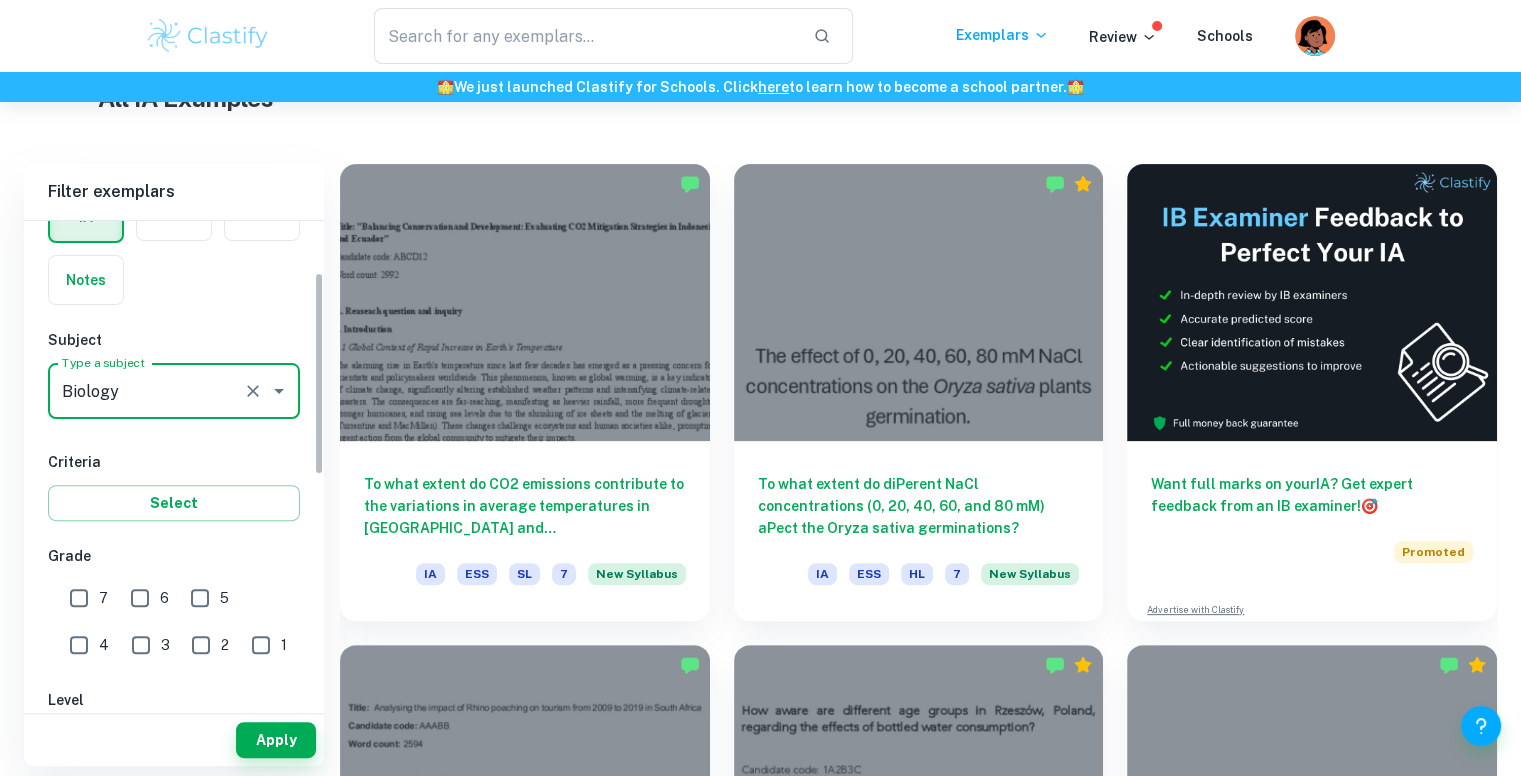 scroll, scrollTop: 123, scrollLeft: 0, axis: vertical 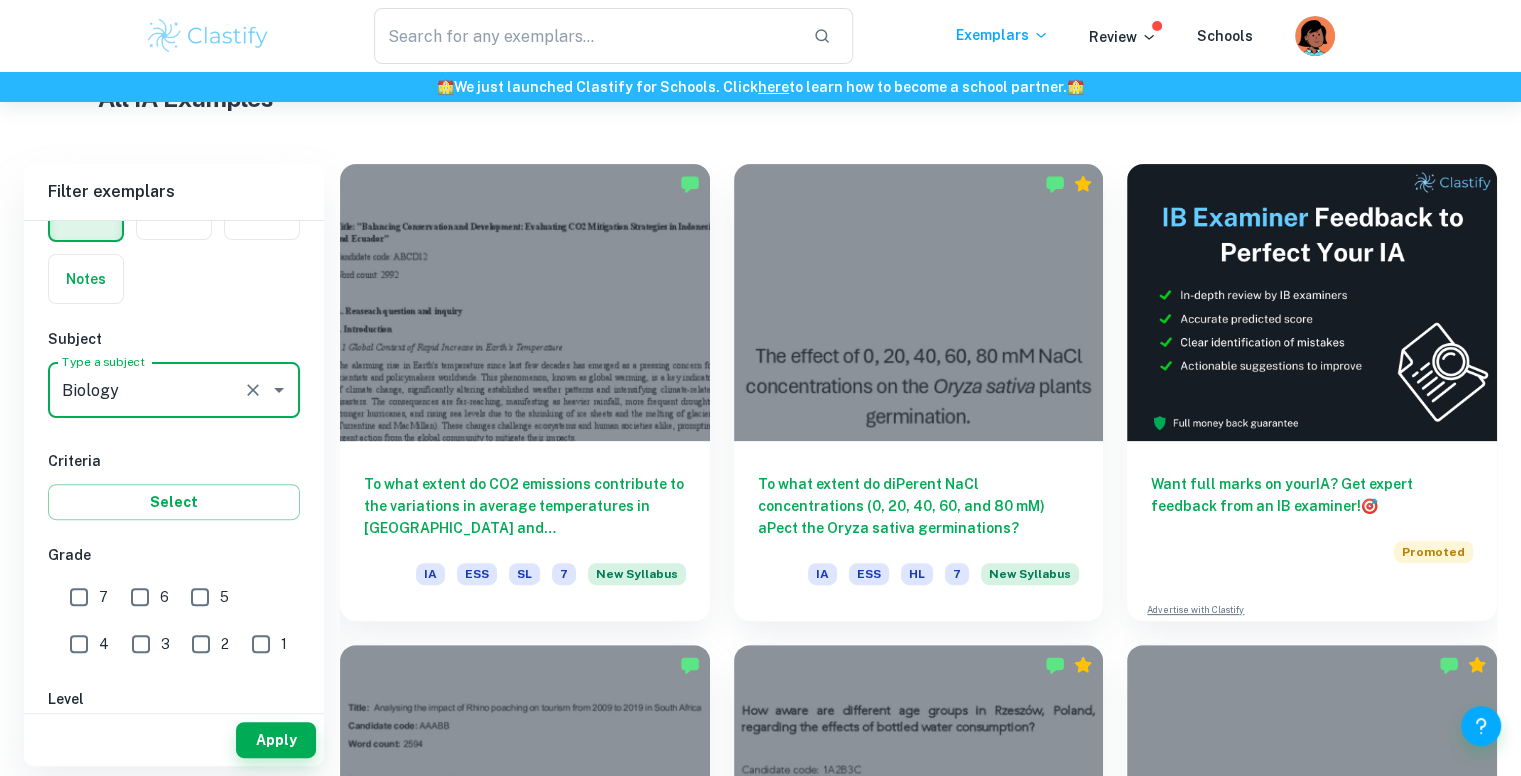 type on "Biology" 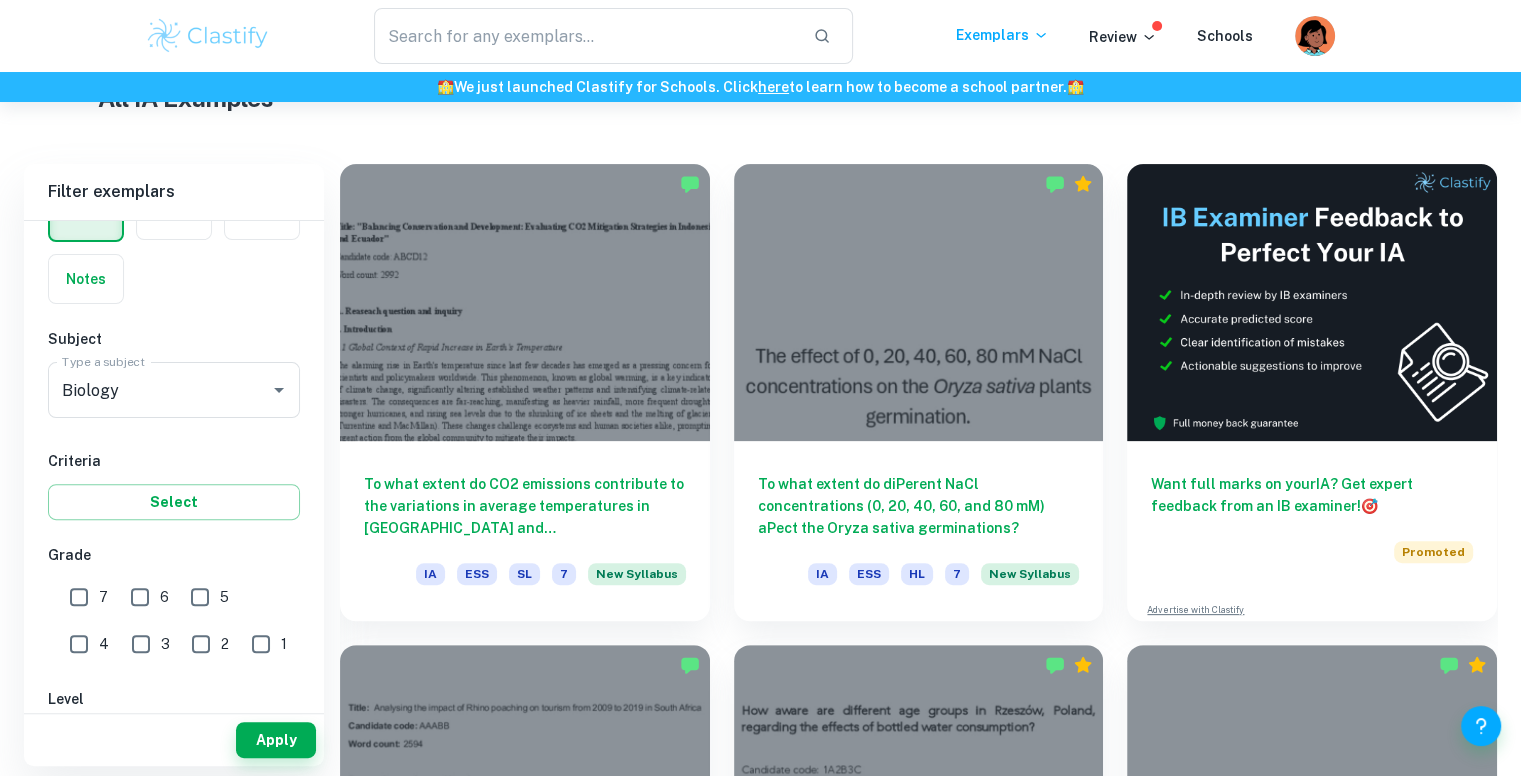 click on "Grade" at bounding box center (174, 555) 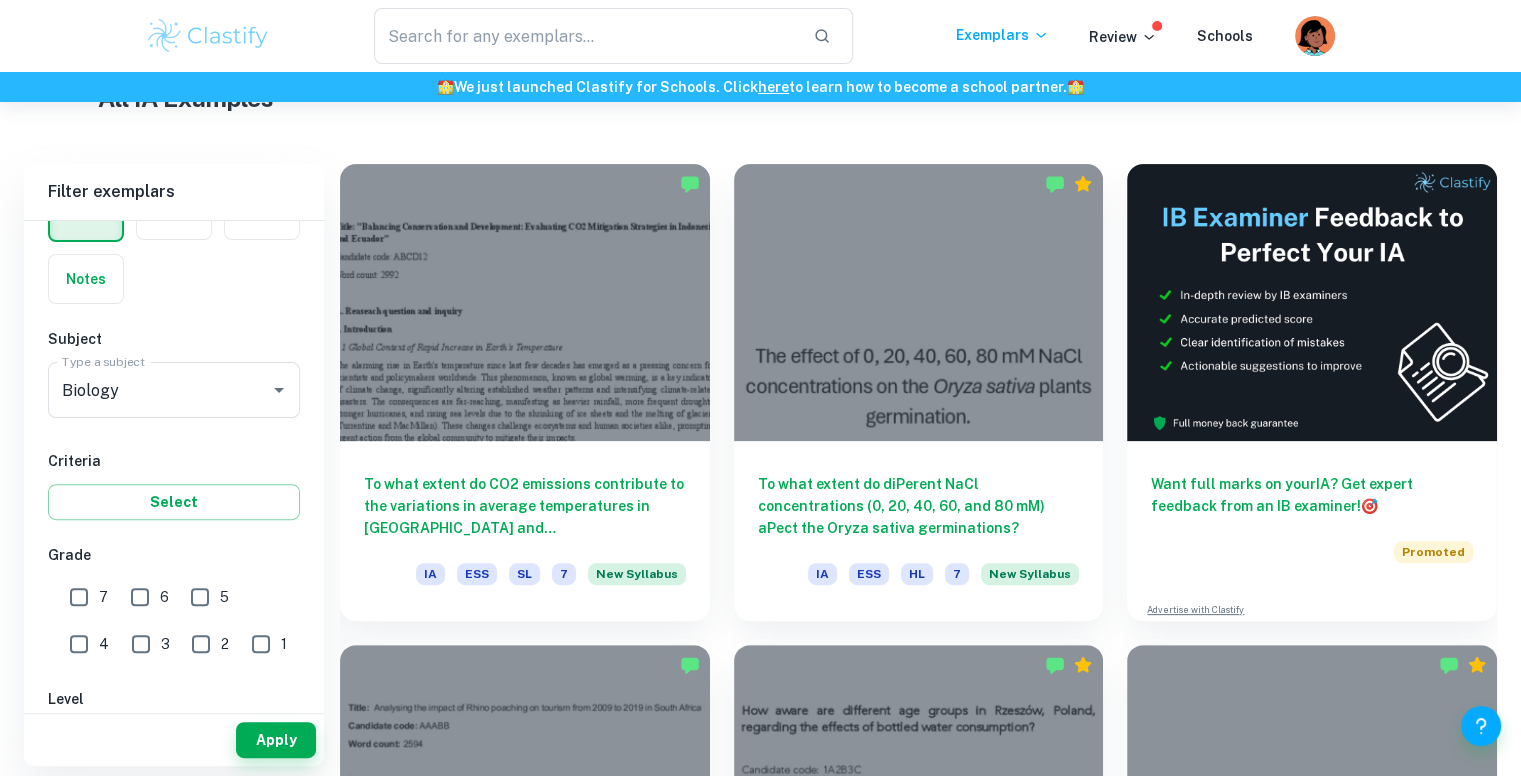 click on "[GEOGRAPHIC_DATA] Category IA EE TOK Notes Subject Type a subject Biology Type a subject Criteria Select Grade 7 6 5 4 3 2 1 Level HL SL Session [DATE] [DATE] [DATE] [DATE] [DATE] [DATE] [DATE] [DATE] [DATE] [DATE] Other" at bounding box center (174, 676) 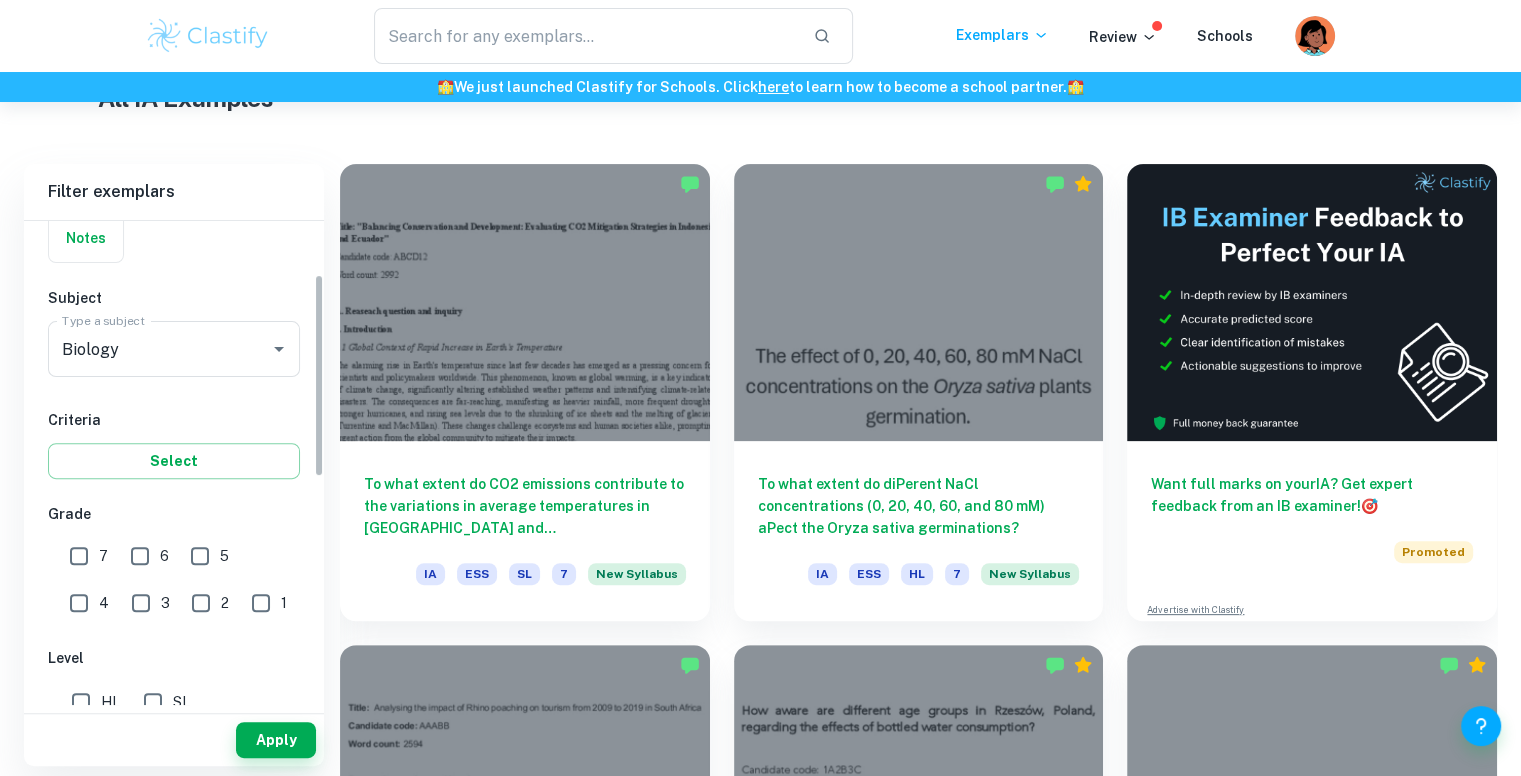 scroll, scrollTop: 0, scrollLeft: 0, axis: both 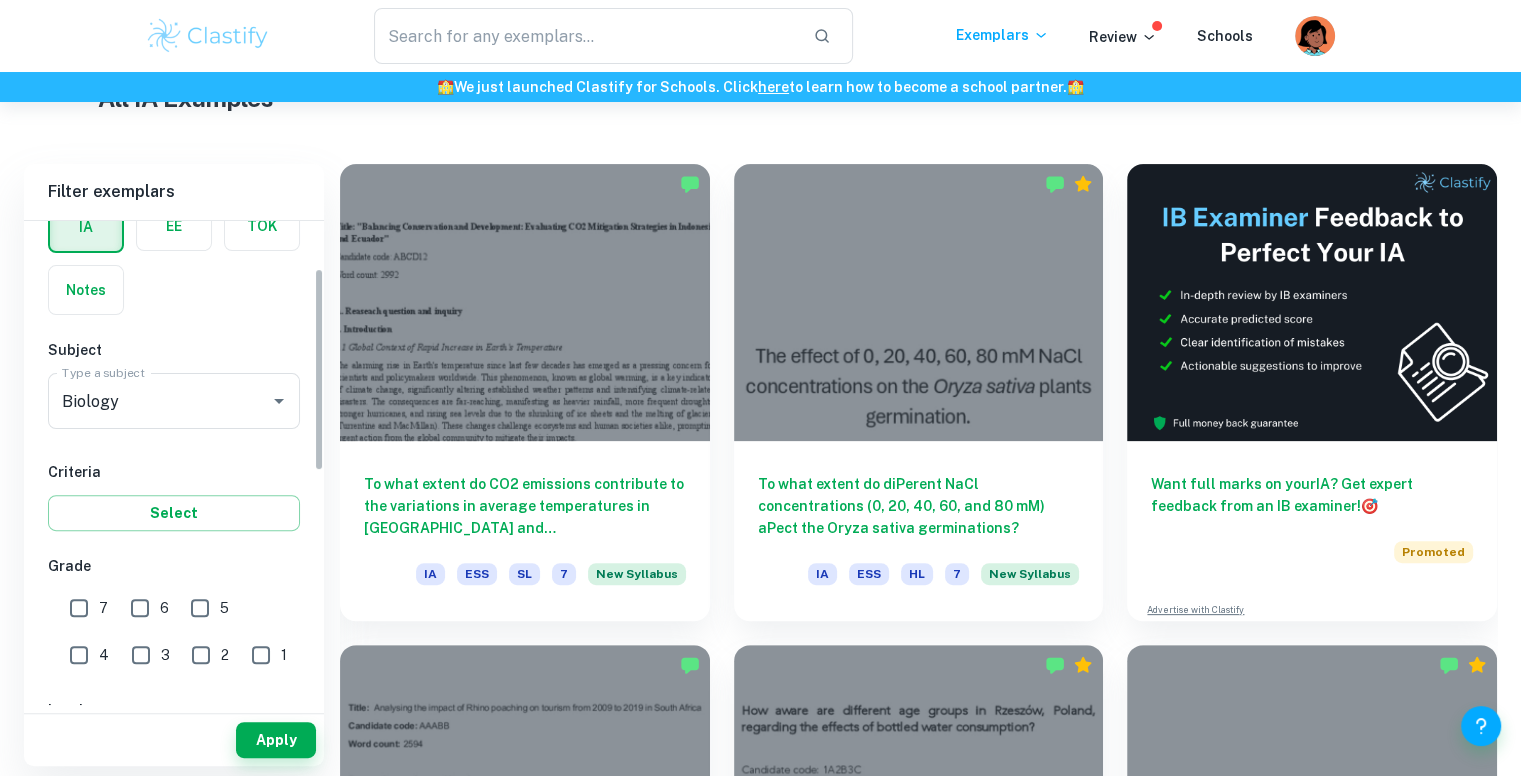drag, startPoint x: 315, startPoint y: 439, endPoint x: 336, endPoint y: 433, distance: 21.84033 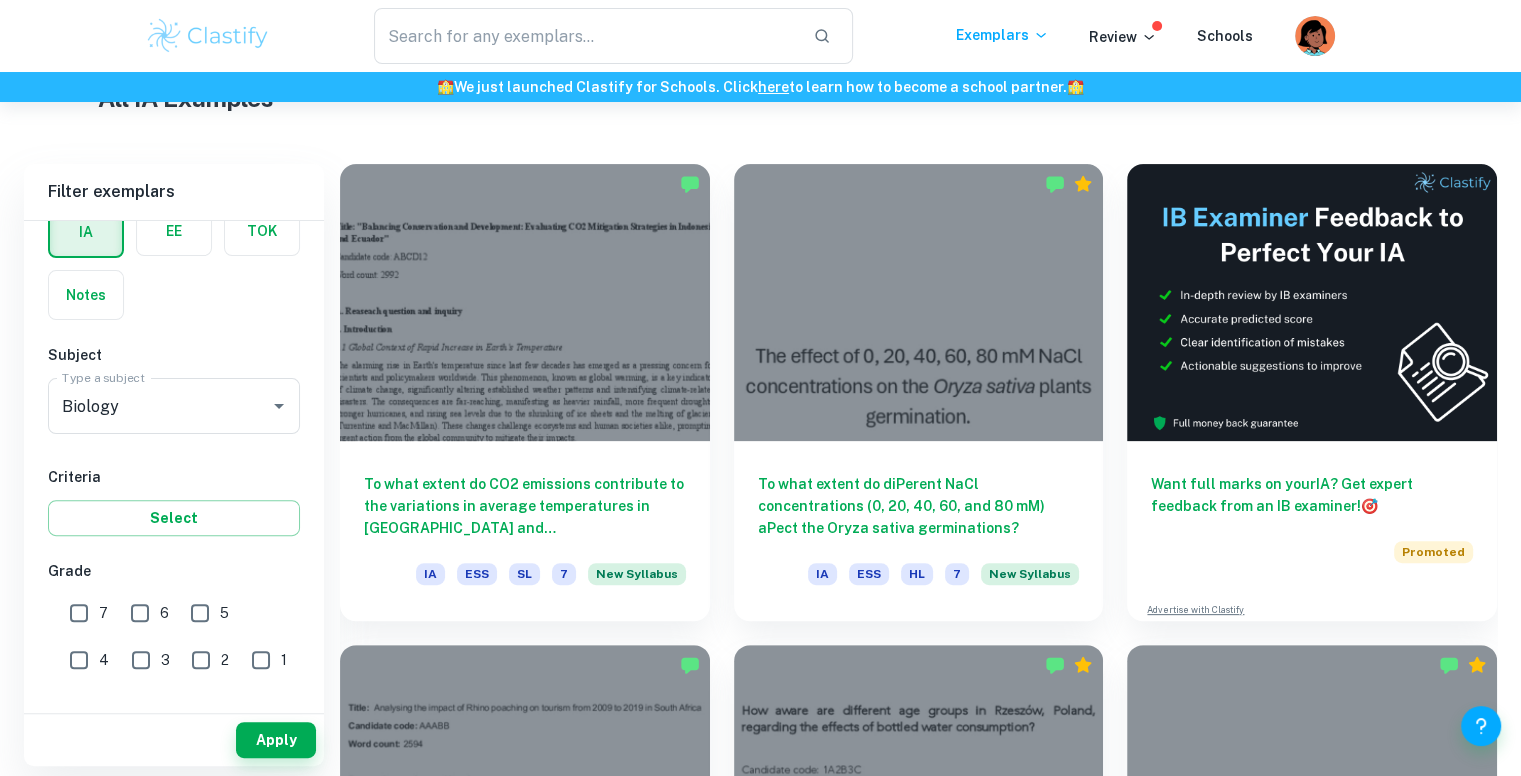 click on "[GEOGRAPHIC_DATA] Category IA EE TOK Notes Subject Type a subject Biology Type a subject Criteria Select Grade 7 6 5 4 3 2 1 Level HL SL Session [DATE] [DATE] [DATE] [DATE] [DATE] [DATE] [DATE] [DATE] [DATE] [DATE] Other" at bounding box center [174, 692] 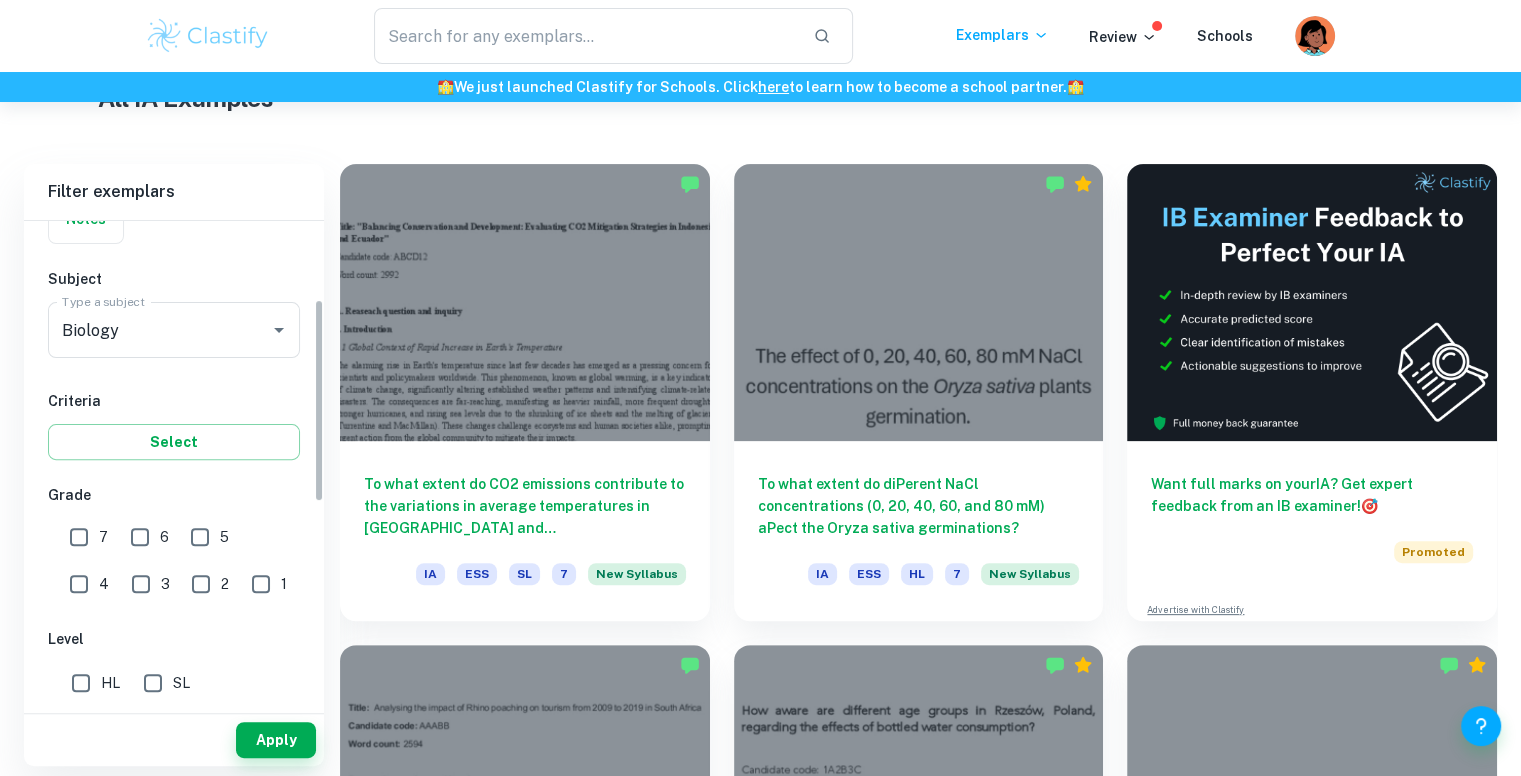 scroll, scrollTop: 185, scrollLeft: 0, axis: vertical 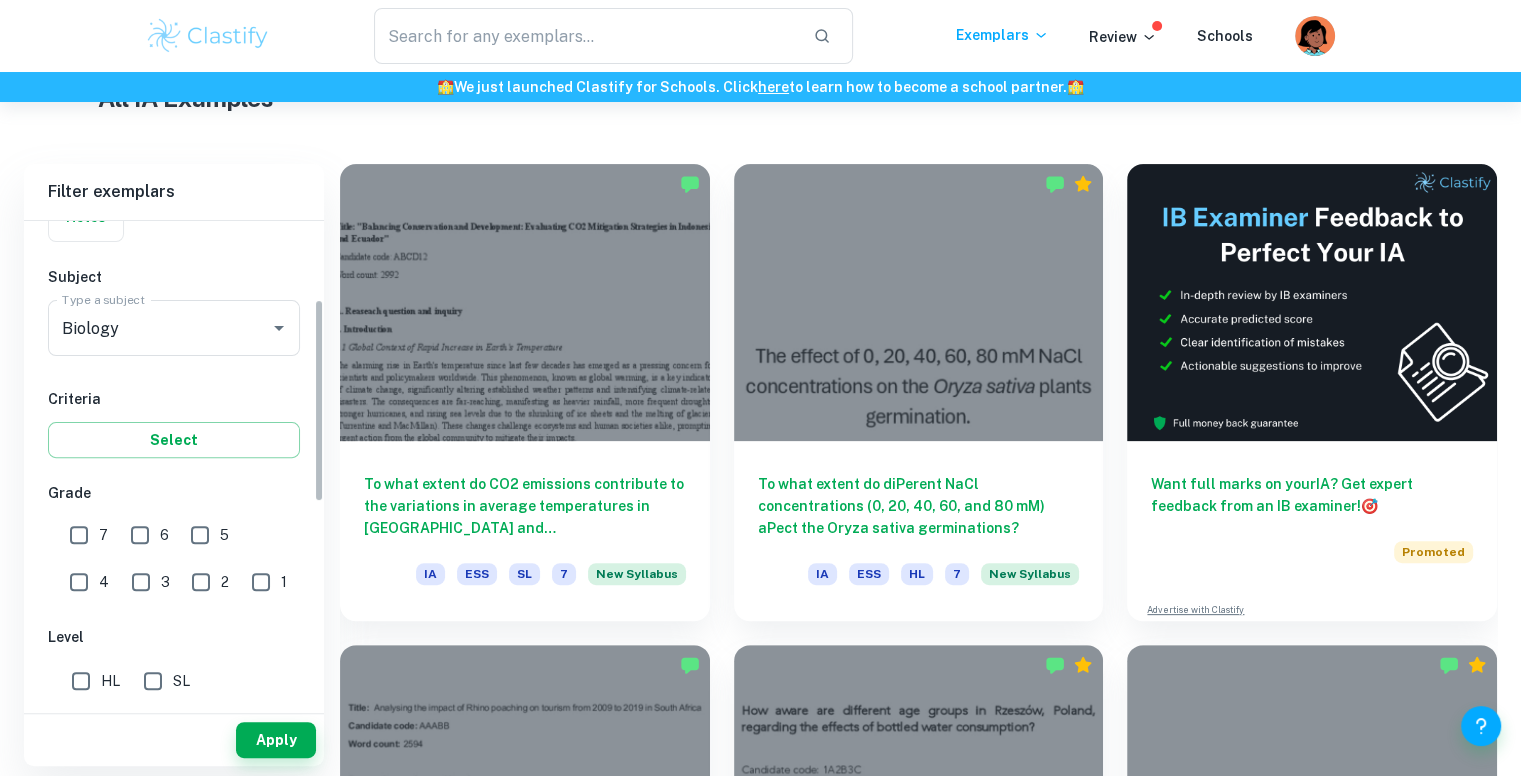 drag, startPoint x: 320, startPoint y: 438, endPoint x: 318, endPoint y: 472, distance: 34.058773 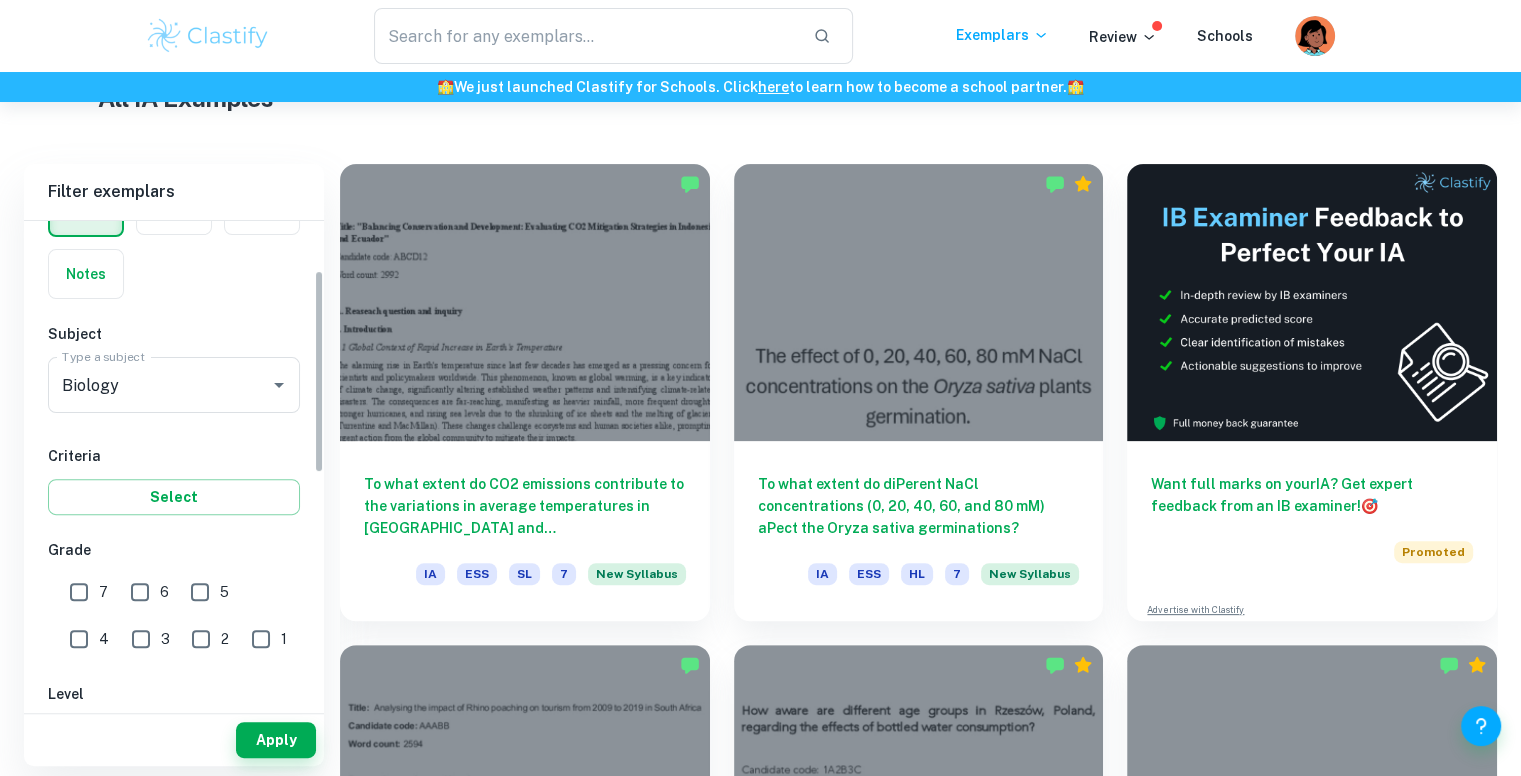scroll, scrollTop: 132, scrollLeft: 0, axis: vertical 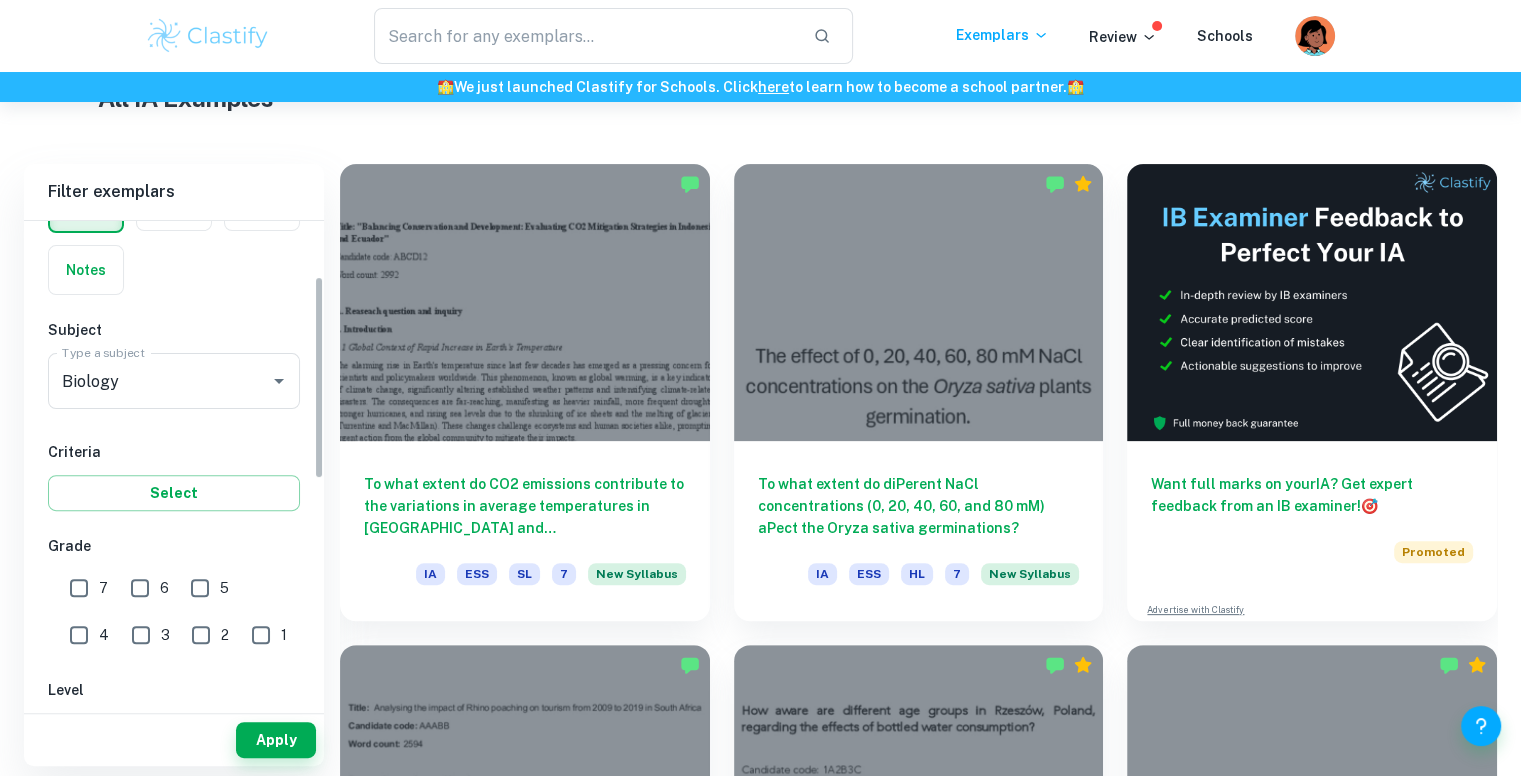 drag, startPoint x: 316, startPoint y: 389, endPoint x: 319, endPoint y: 368, distance: 21.213203 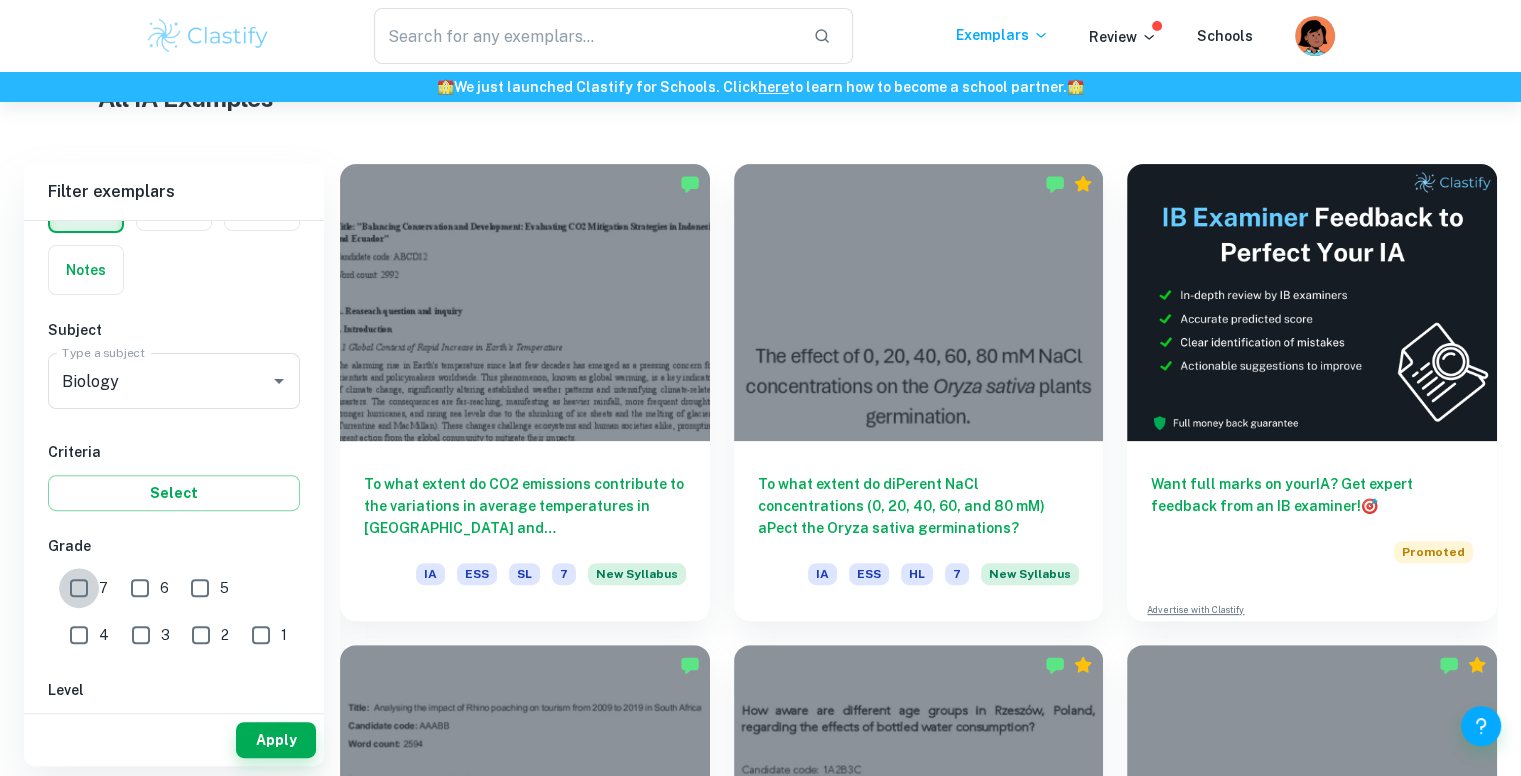 click on "7" at bounding box center (79, 588) 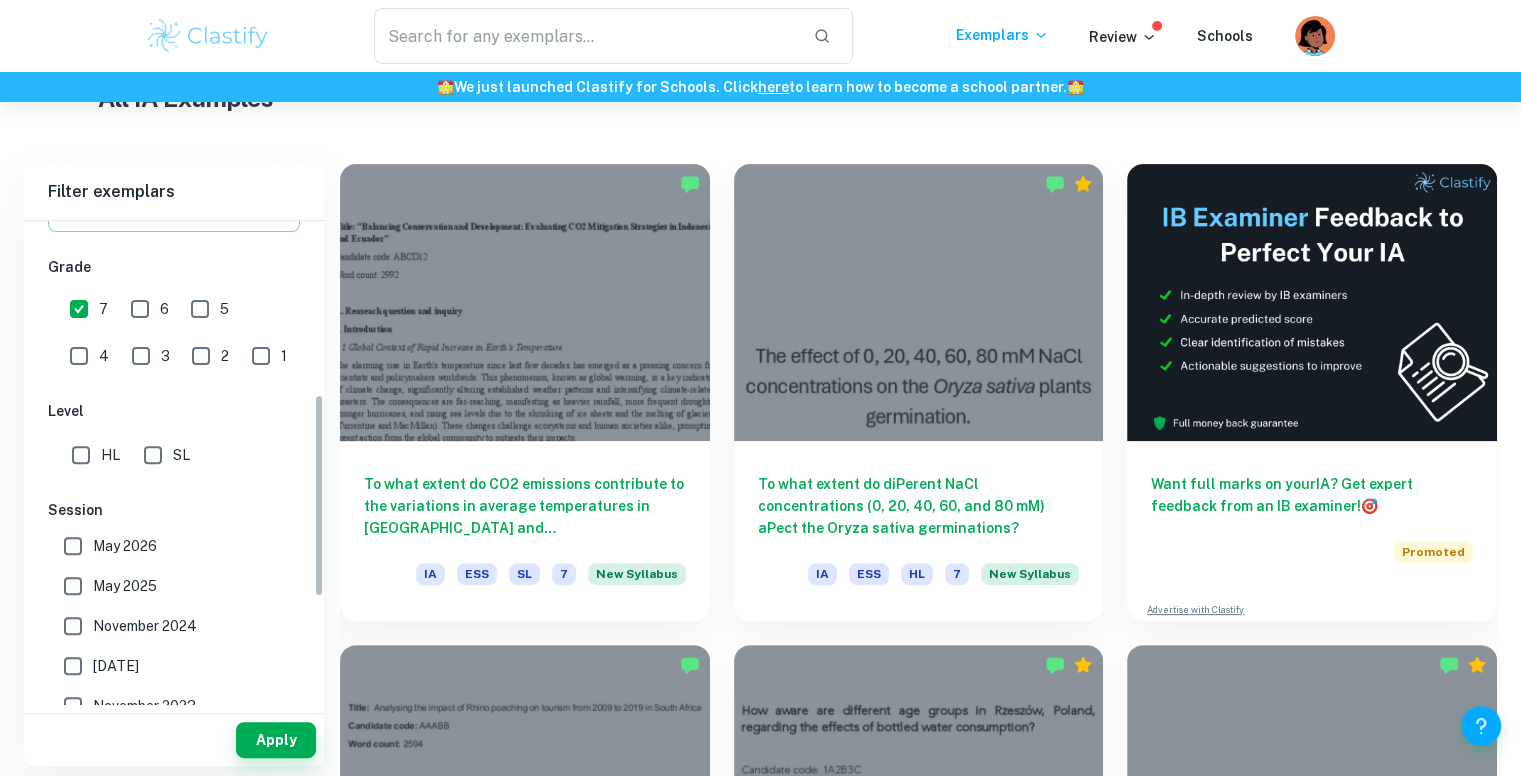 scroll, scrollTop: 412, scrollLeft: 0, axis: vertical 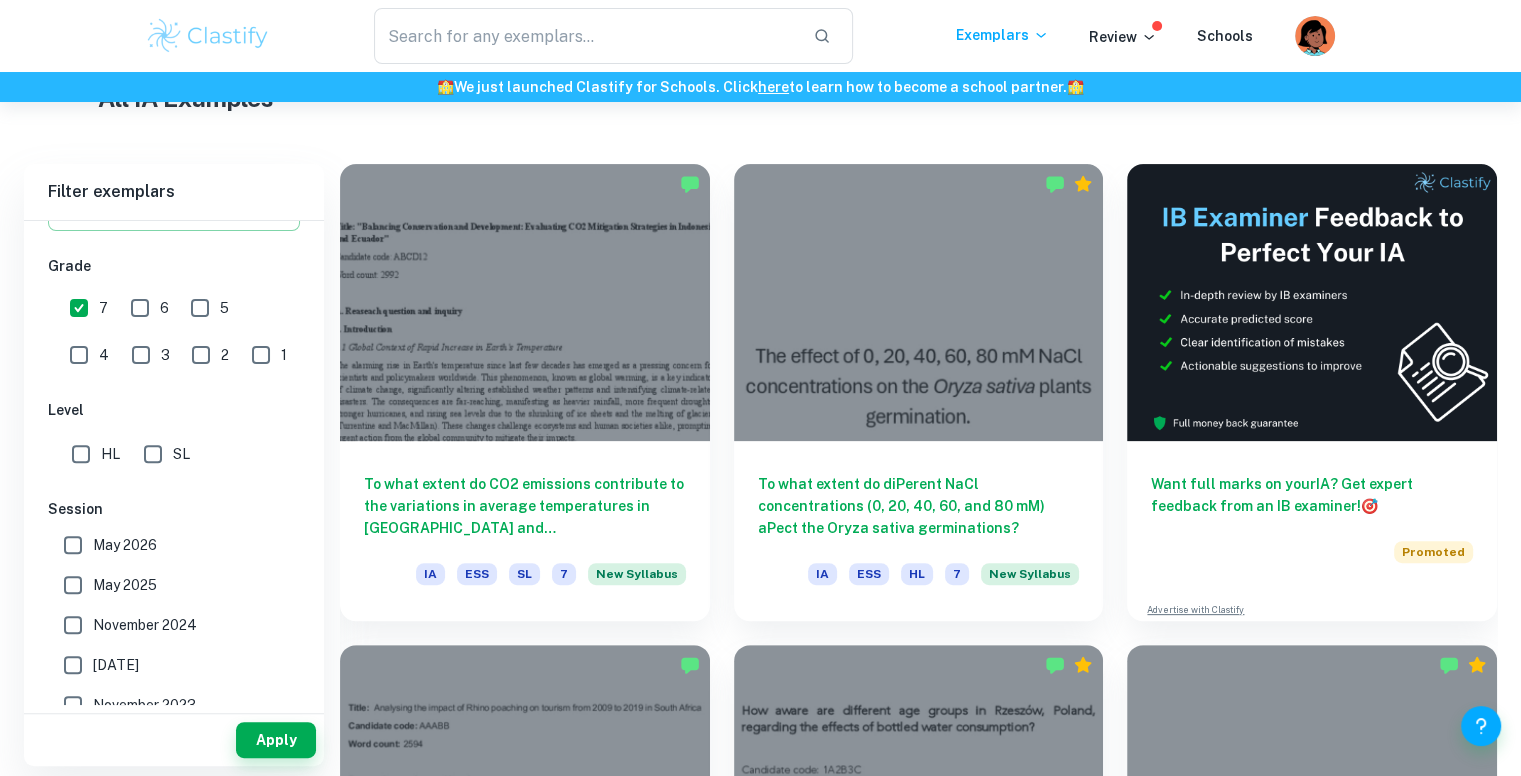 click on "May 2026" at bounding box center [73, 545] 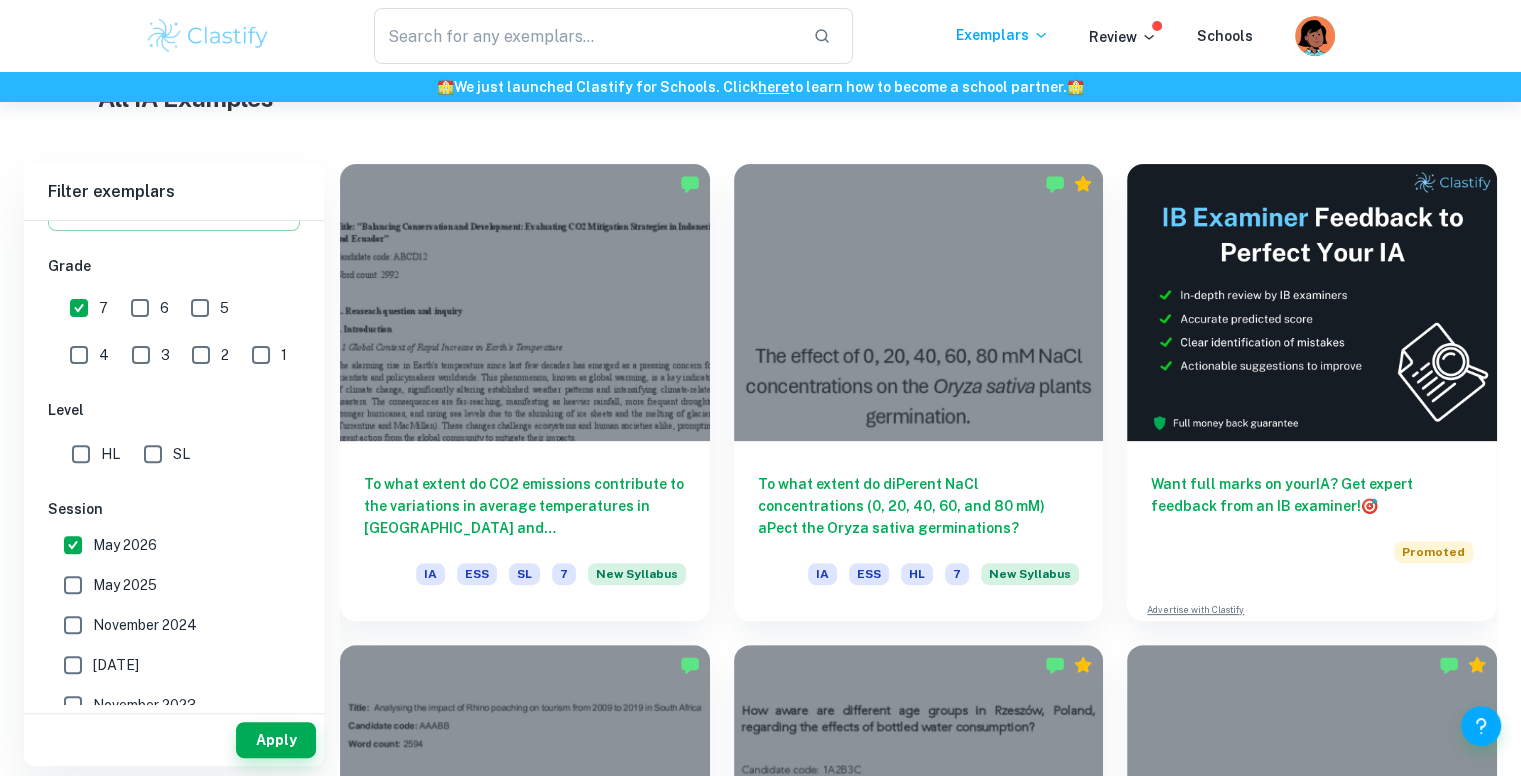click on "SL" at bounding box center (153, 454) 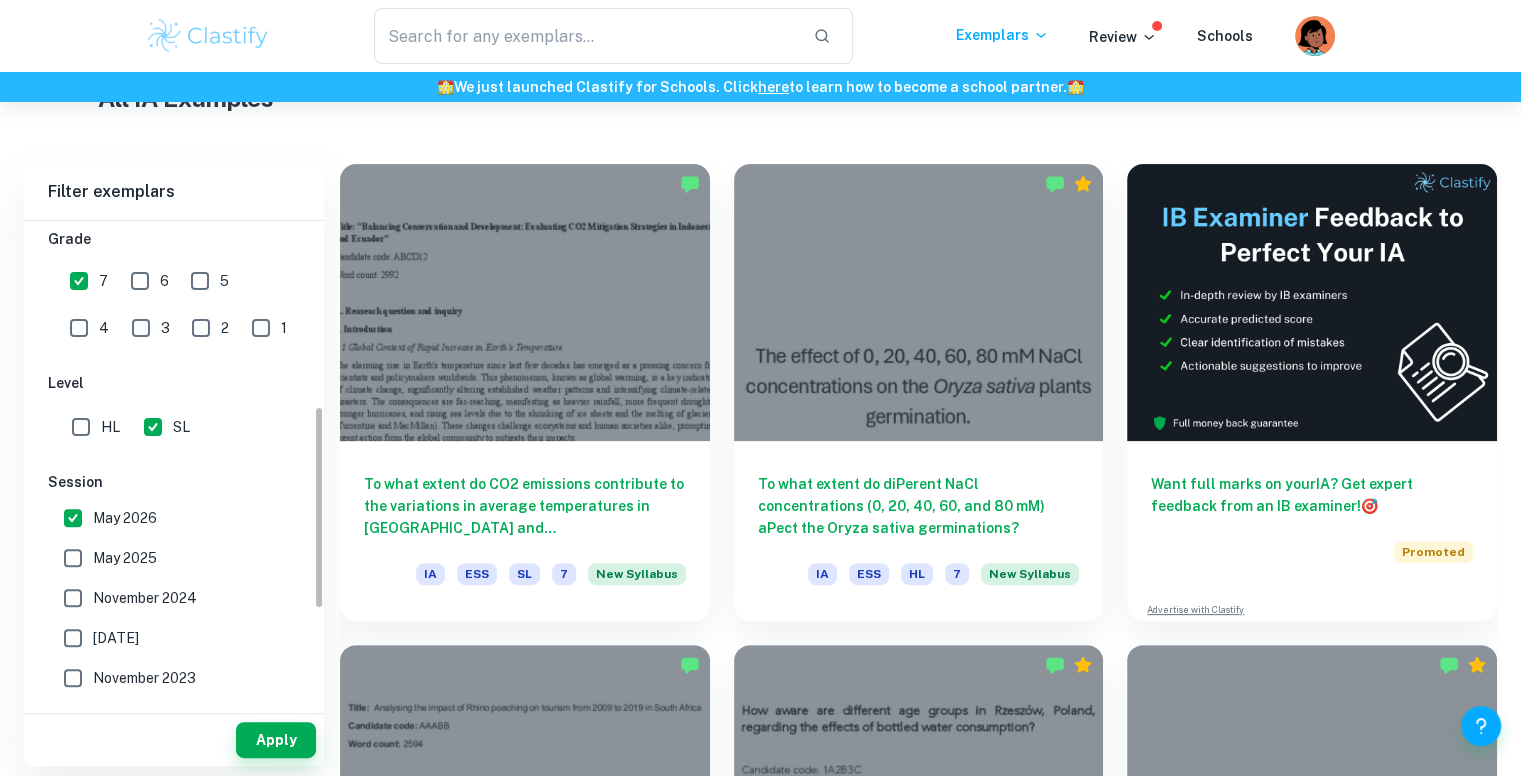 scroll, scrollTop: 440, scrollLeft: 0, axis: vertical 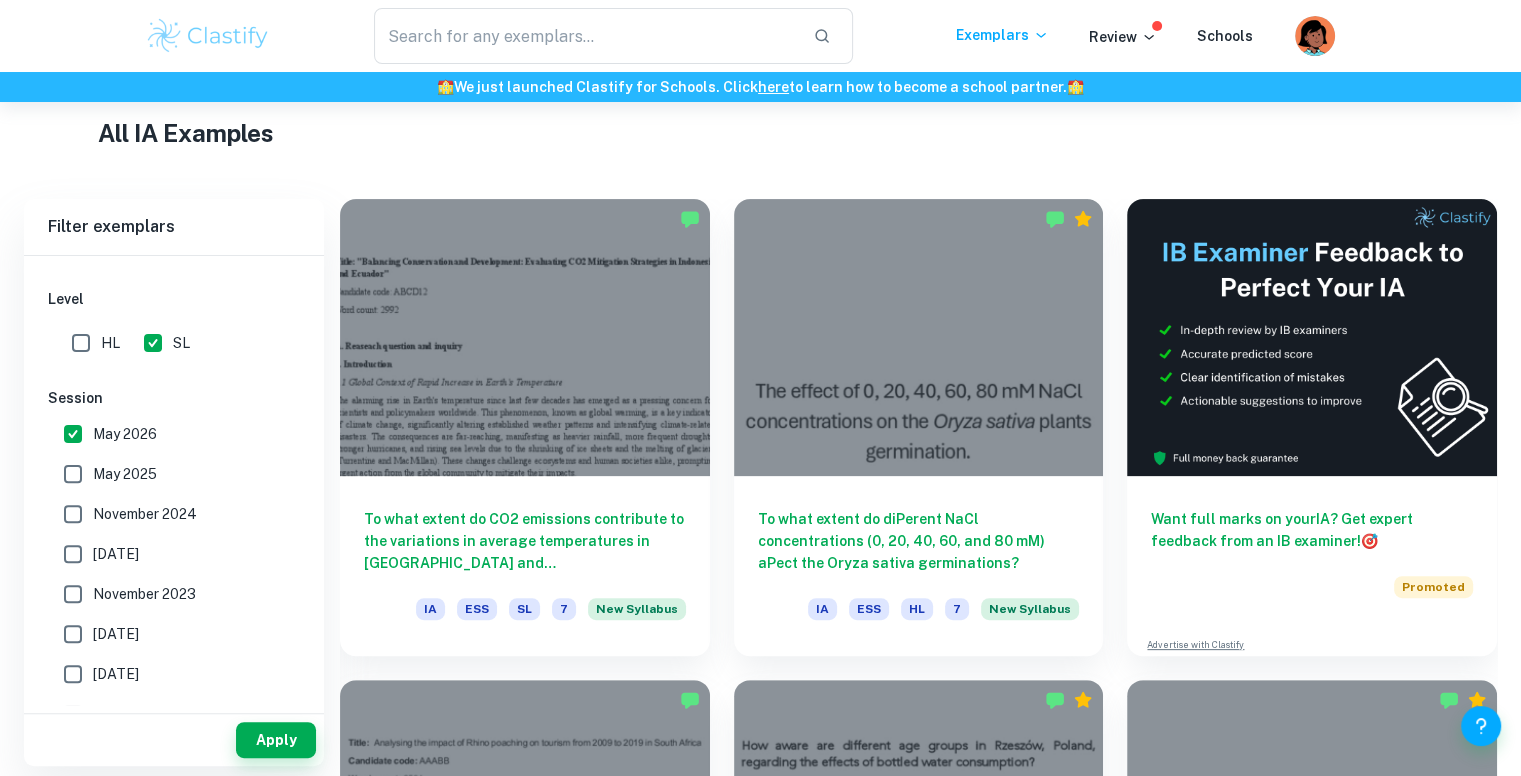 click on "Apply" at bounding box center (276, 740) 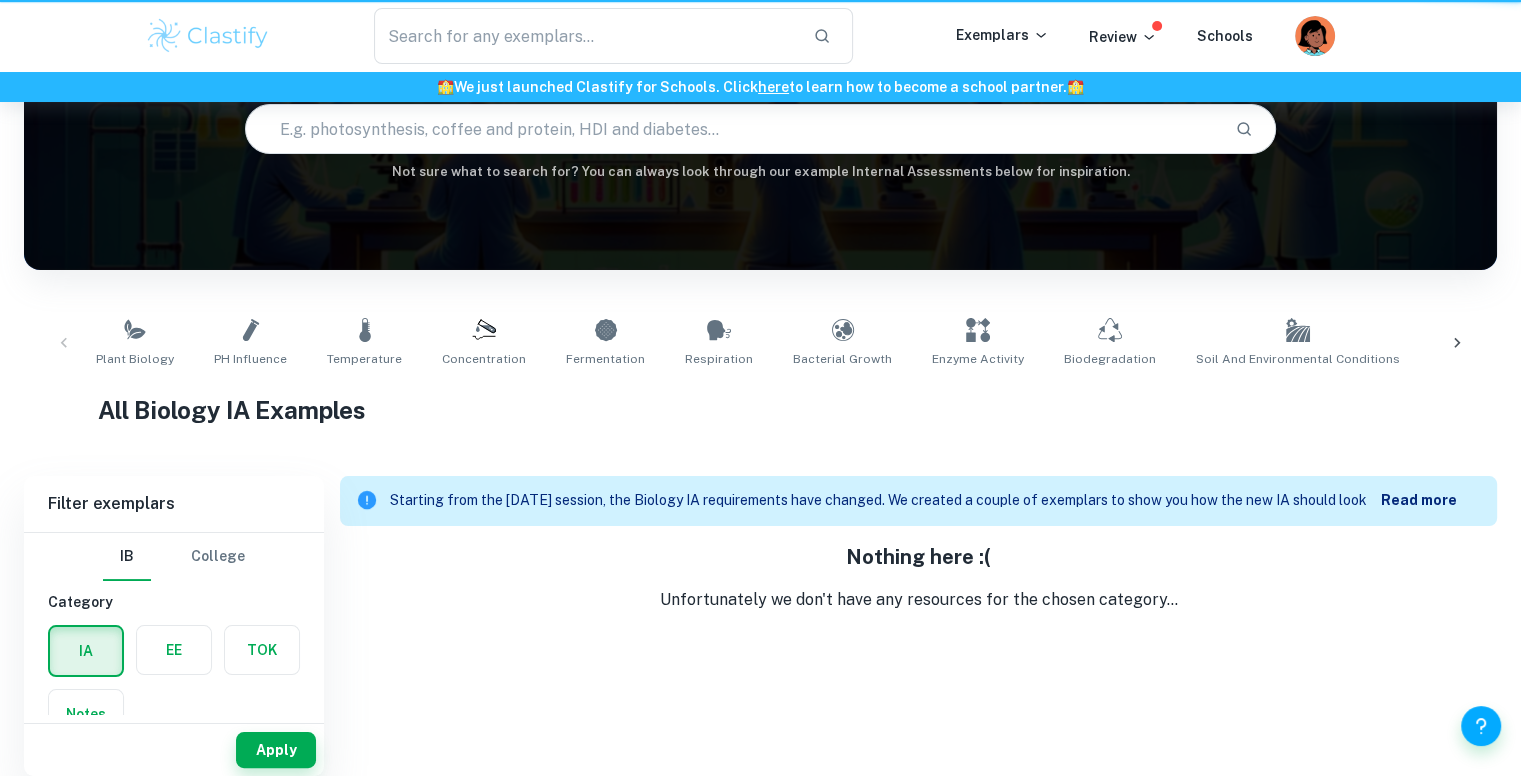 scroll, scrollTop: 198, scrollLeft: 0, axis: vertical 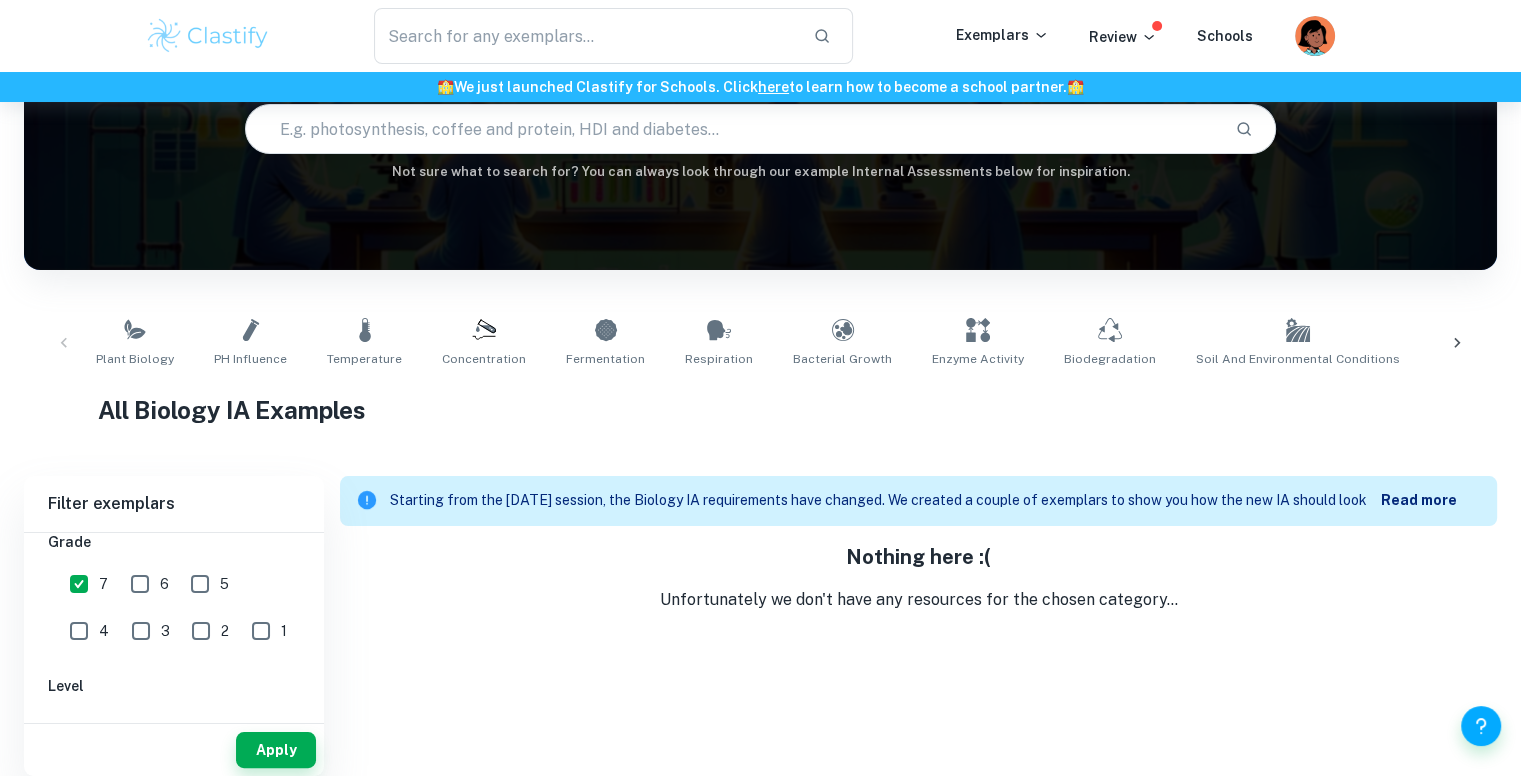 click on "7" at bounding box center (79, 584) 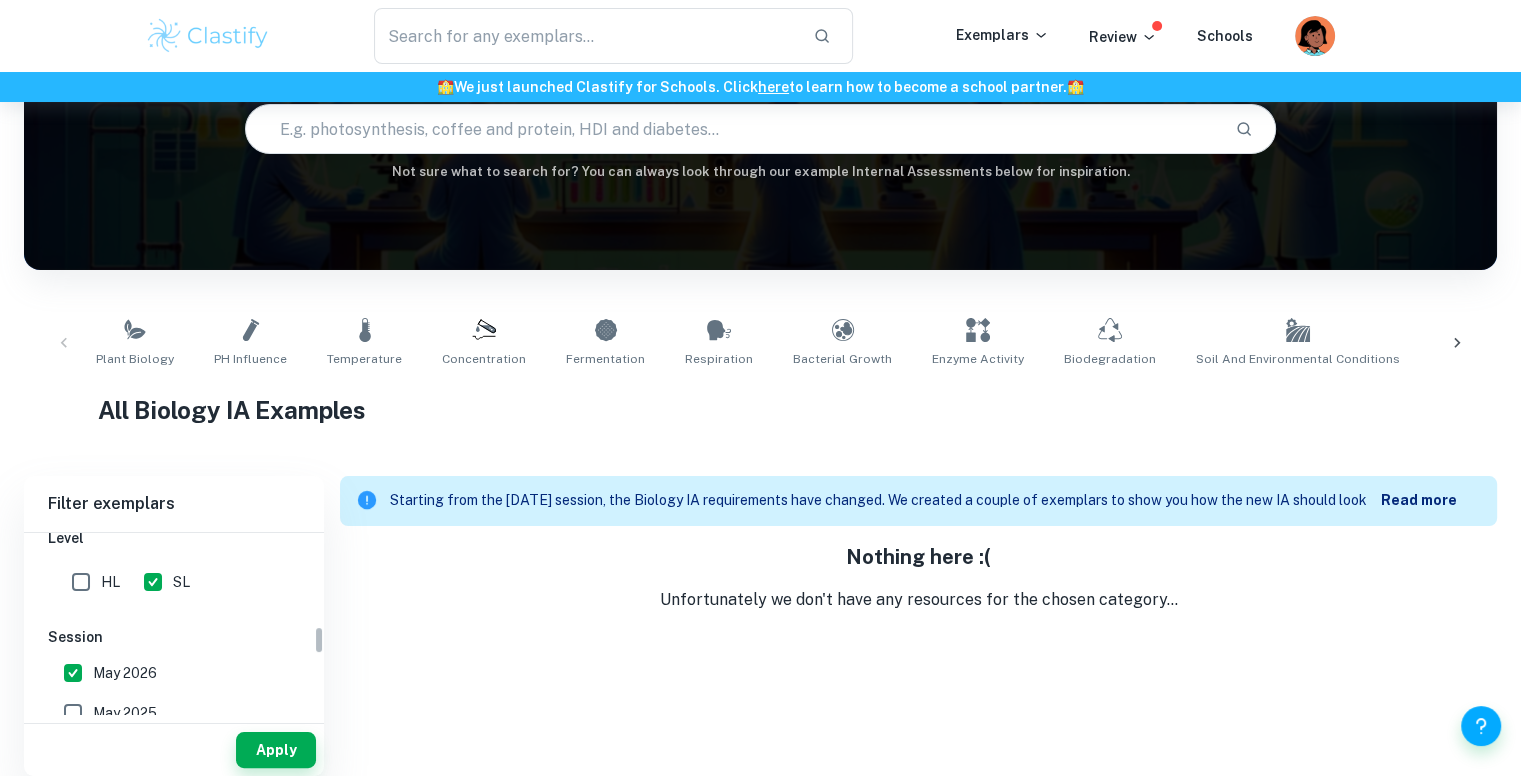 scroll, scrollTop: 626, scrollLeft: 0, axis: vertical 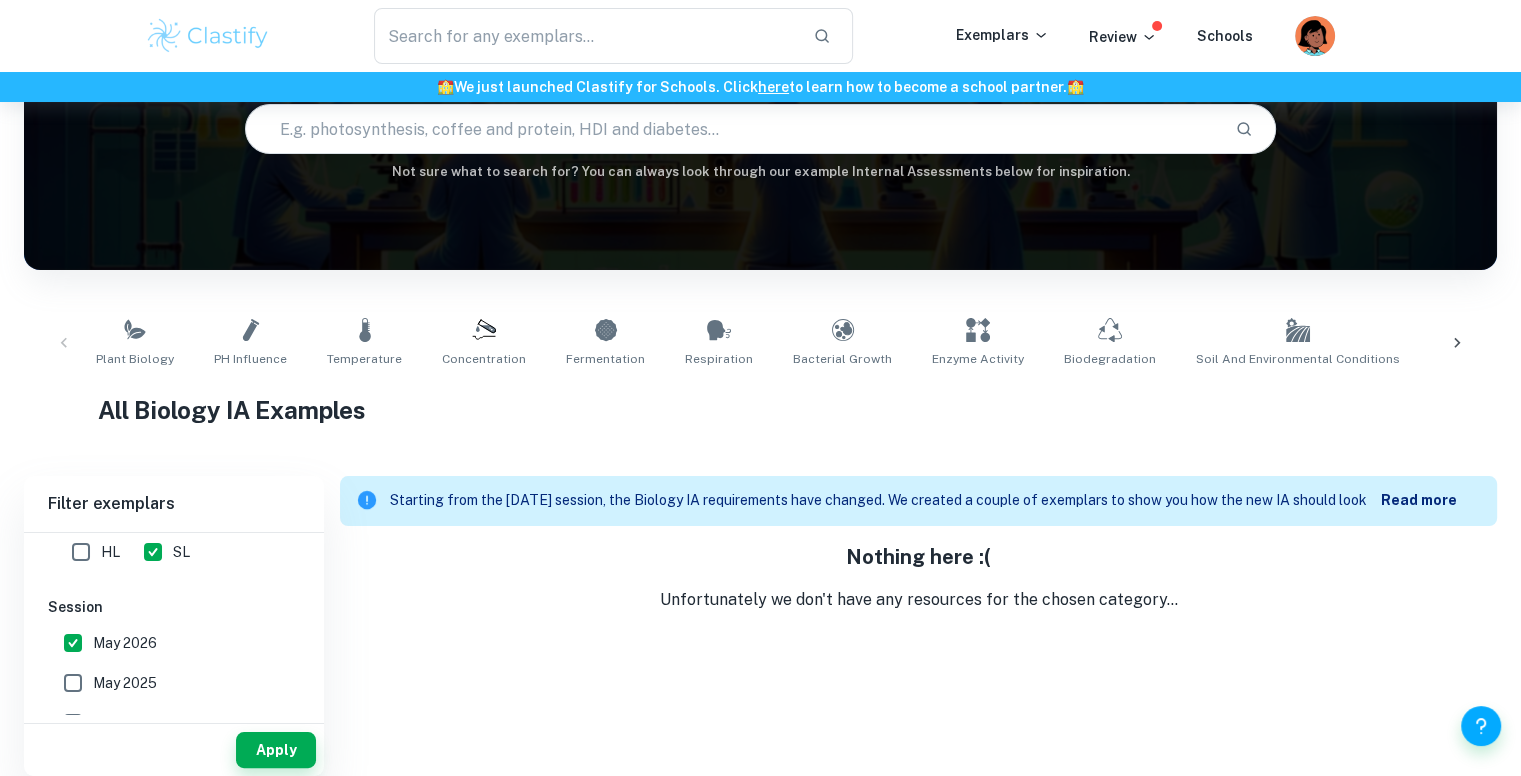 click on "SL" at bounding box center (153, 552) 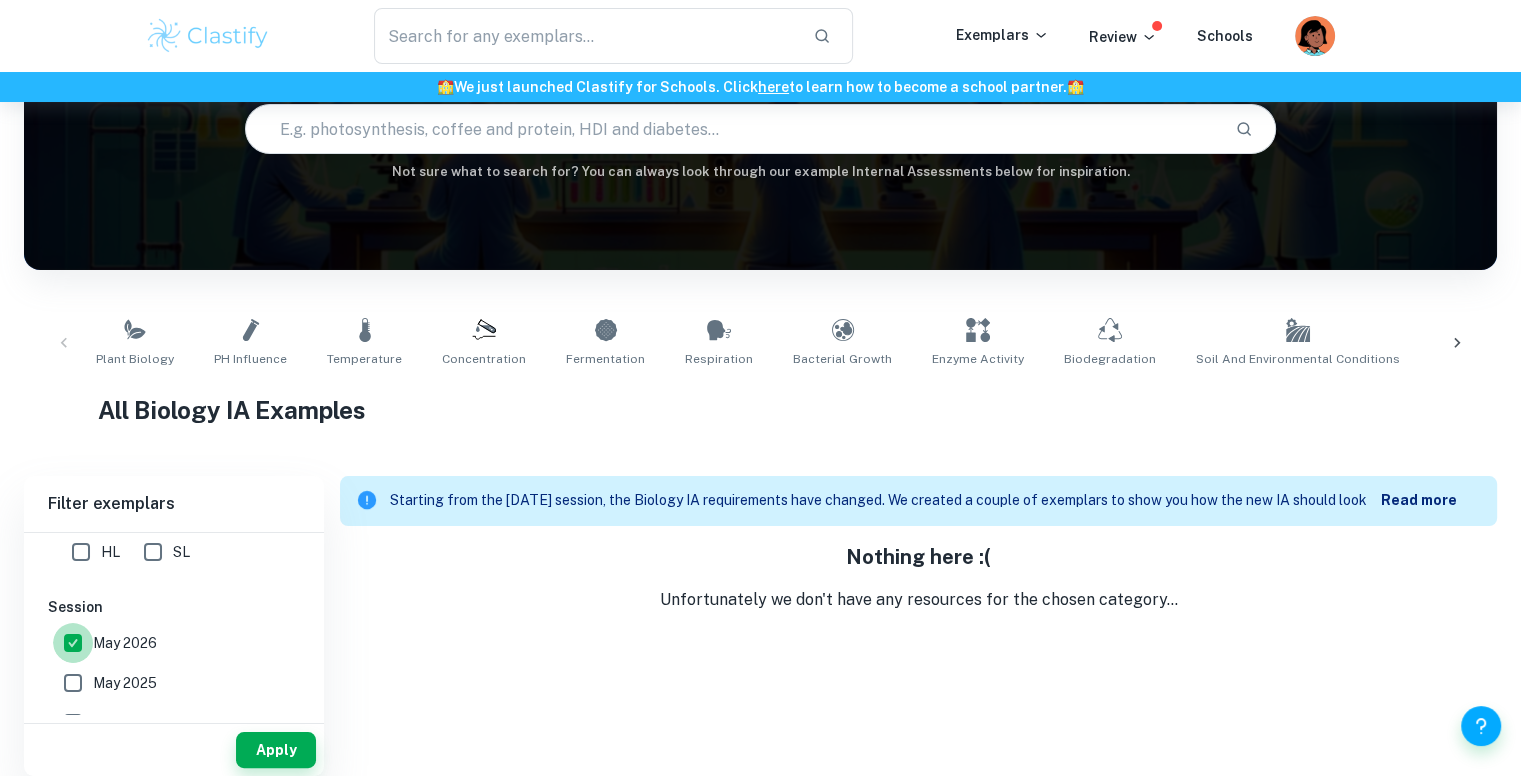 click on "May 2026" at bounding box center (73, 643) 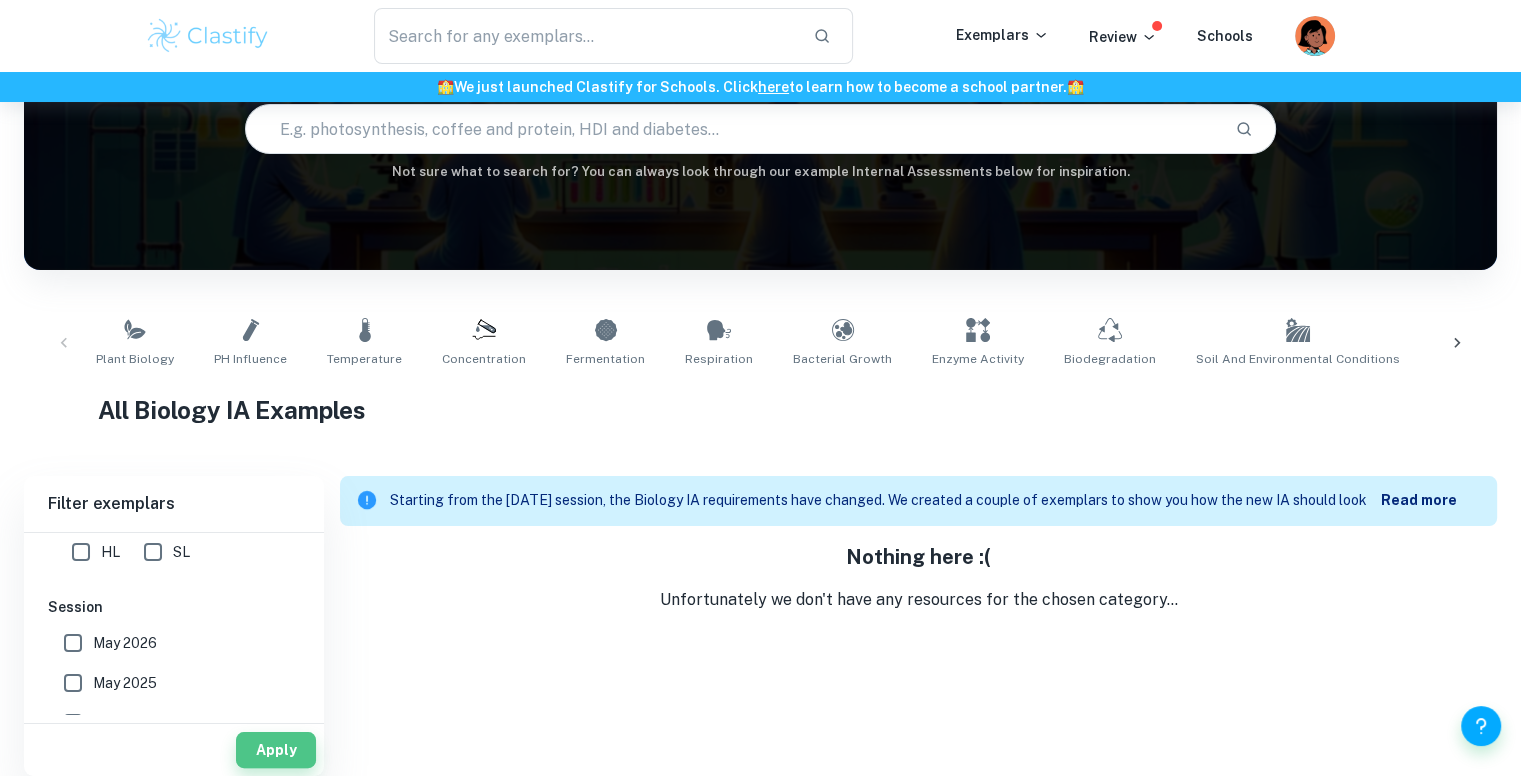 click on "Apply" at bounding box center [276, 750] 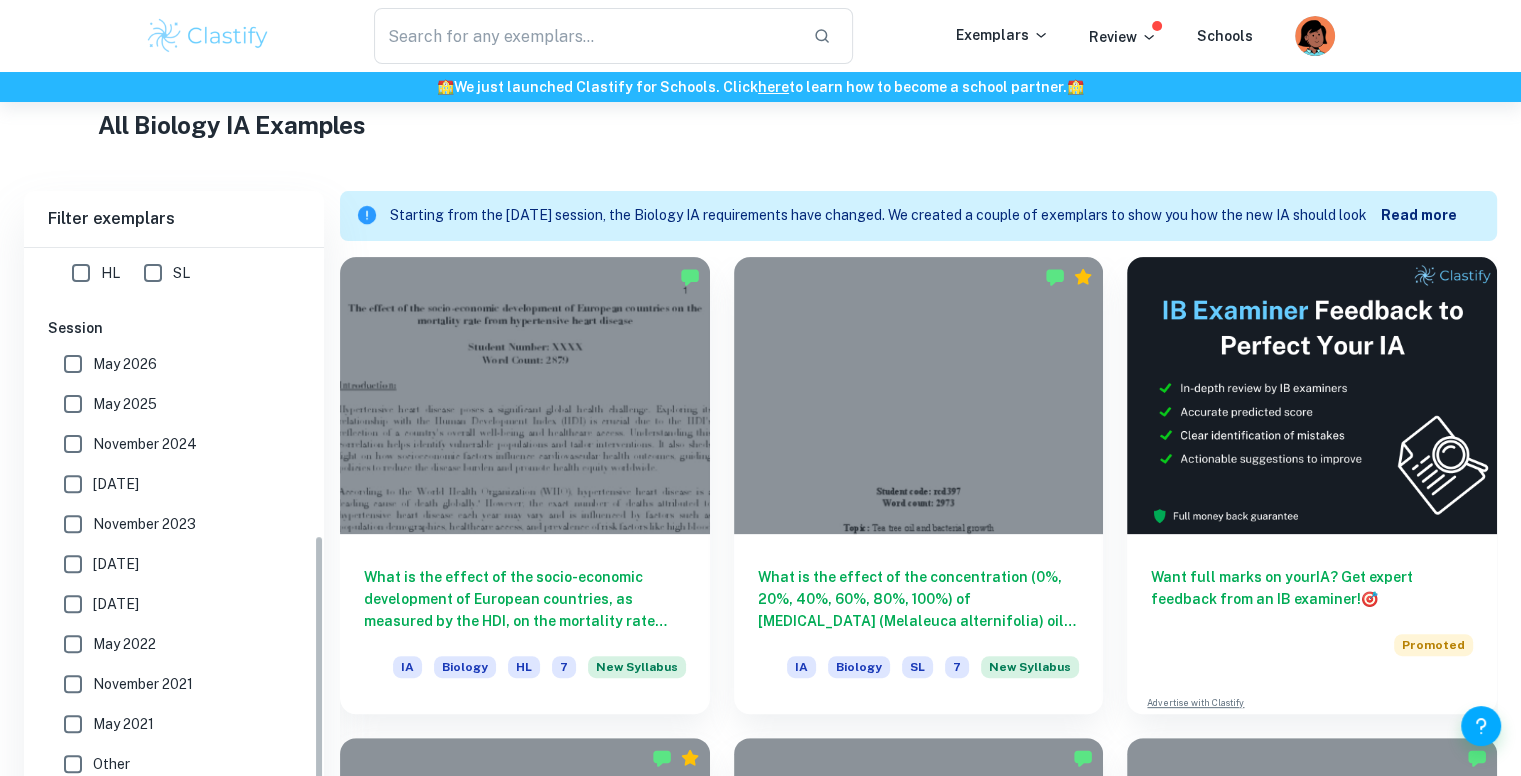 scroll, scrollTop: 622, scrollLeft: 0, axis: vertical 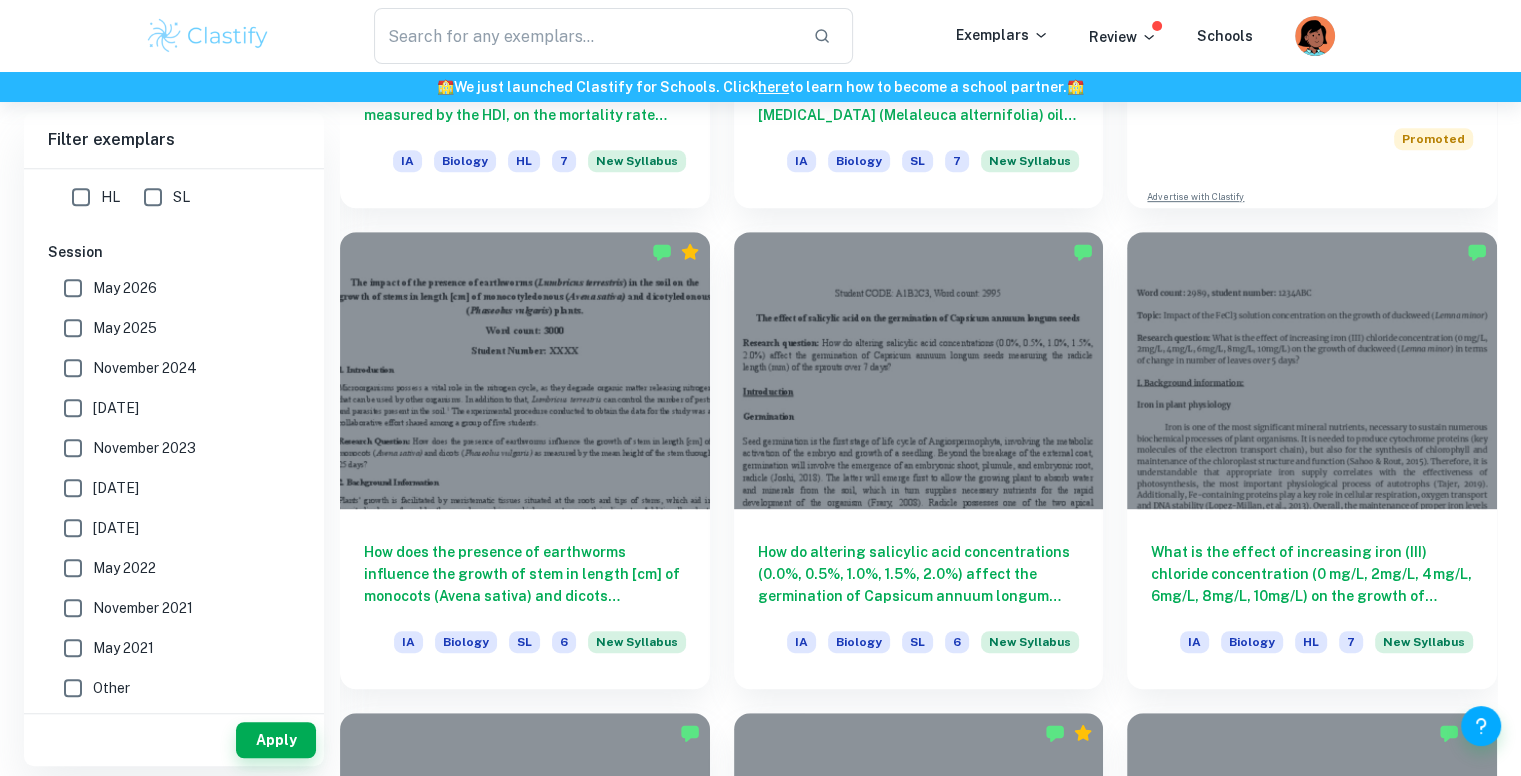 click at bounding box center [585, 36] 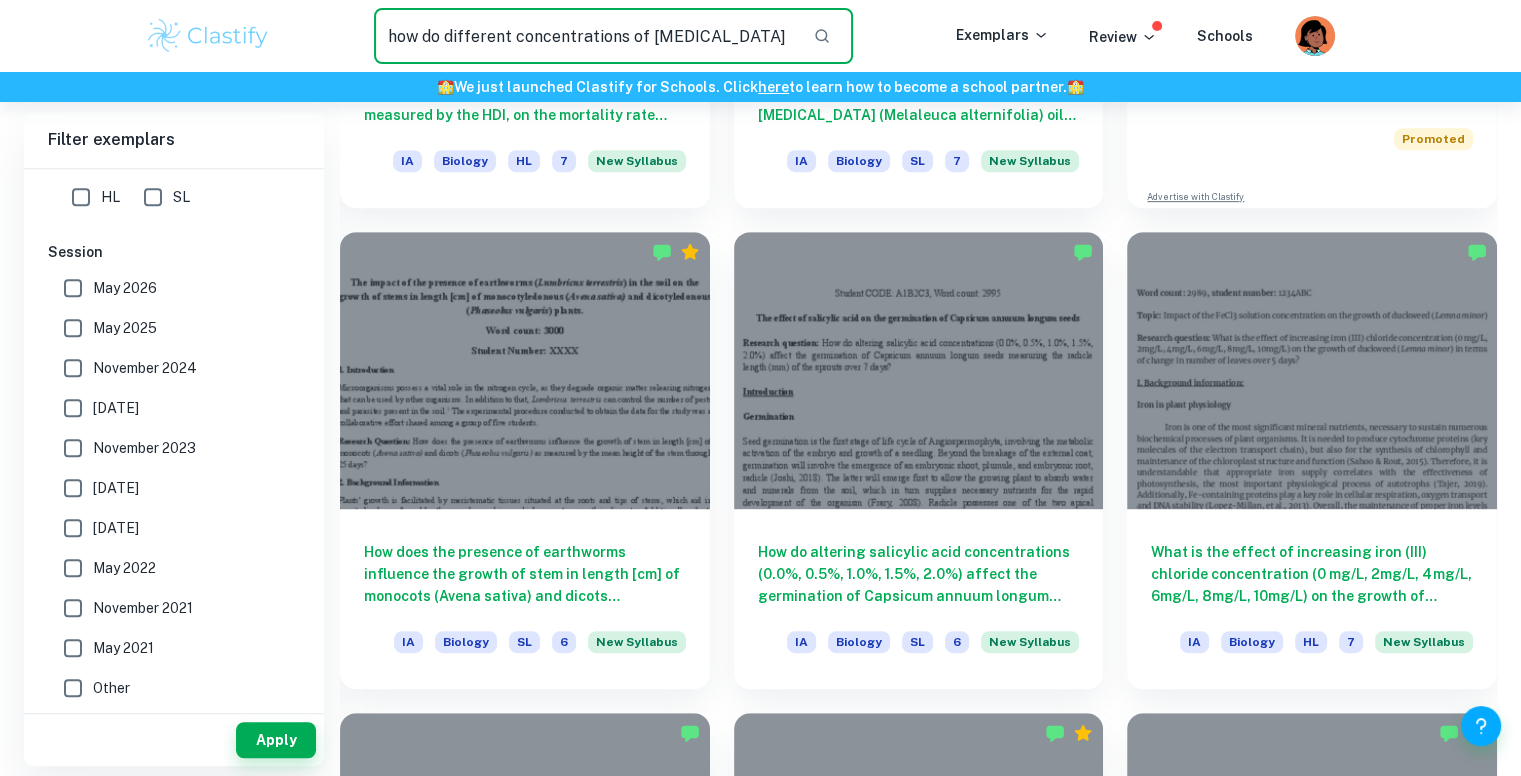 type on "how do different concentrations of [MEDICAL_DATA]" 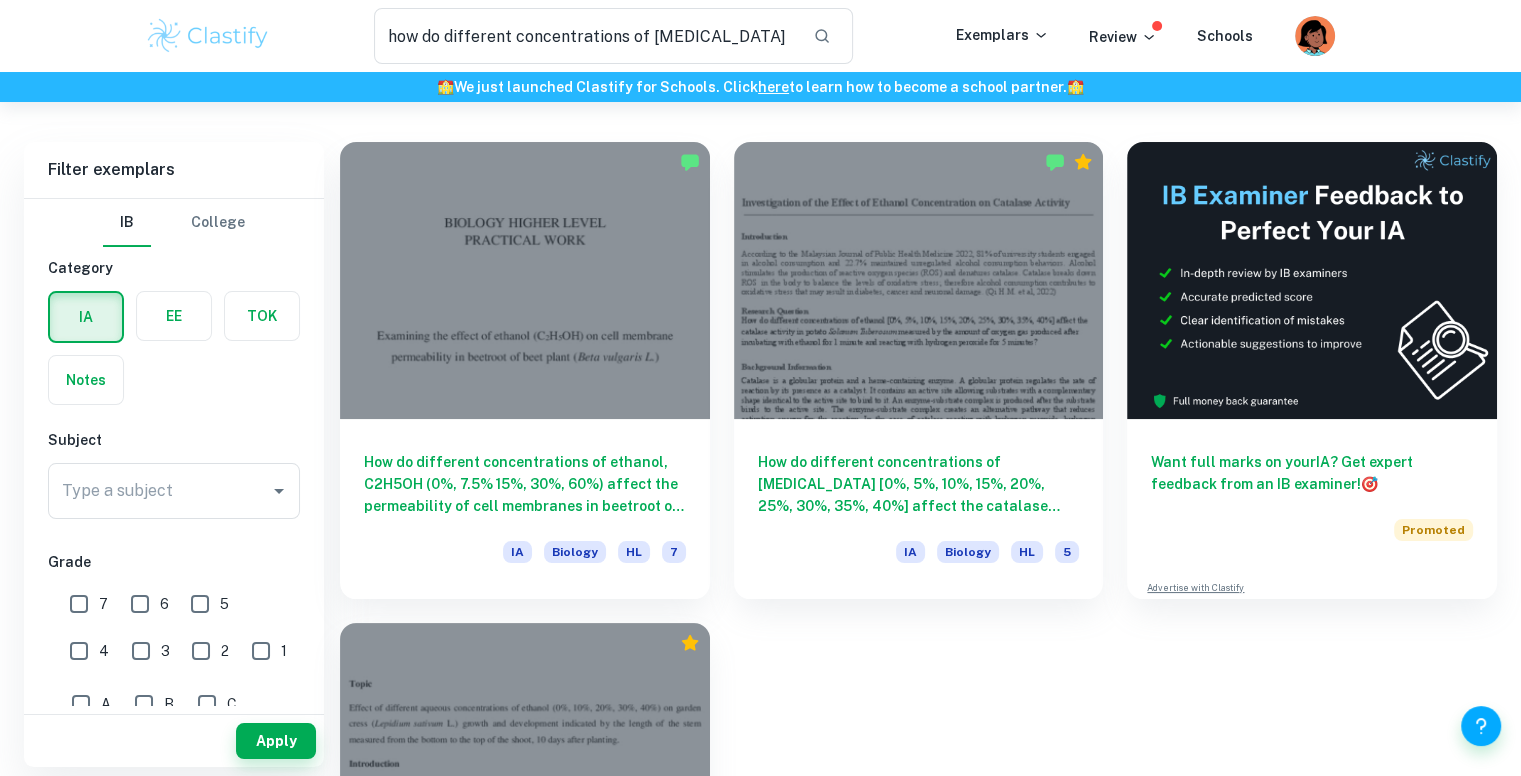 scroll, scrollTop: 95, scrollLeft: 0, axis: vertical 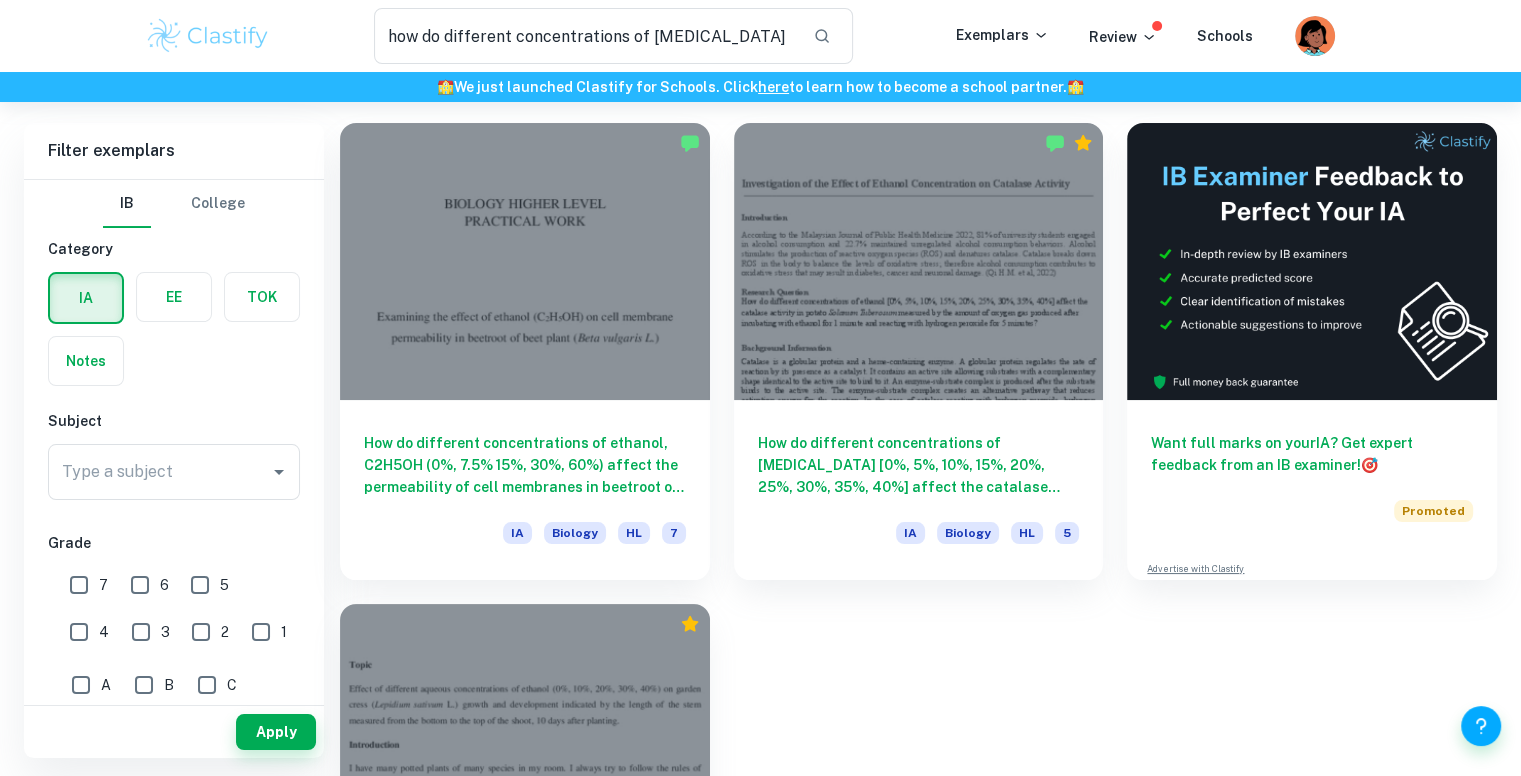 click on "How do different concentrations of ethanol, C2H5OH (0%, 7.5% 15%, 30%, 60%) affect the permeability of cell membranes in beetroot of Beta vulgaris L. through examining the quantity of pigment leaked into ethanol solution using the Vernier Colorimeter?" at bounding box center (525, 465) 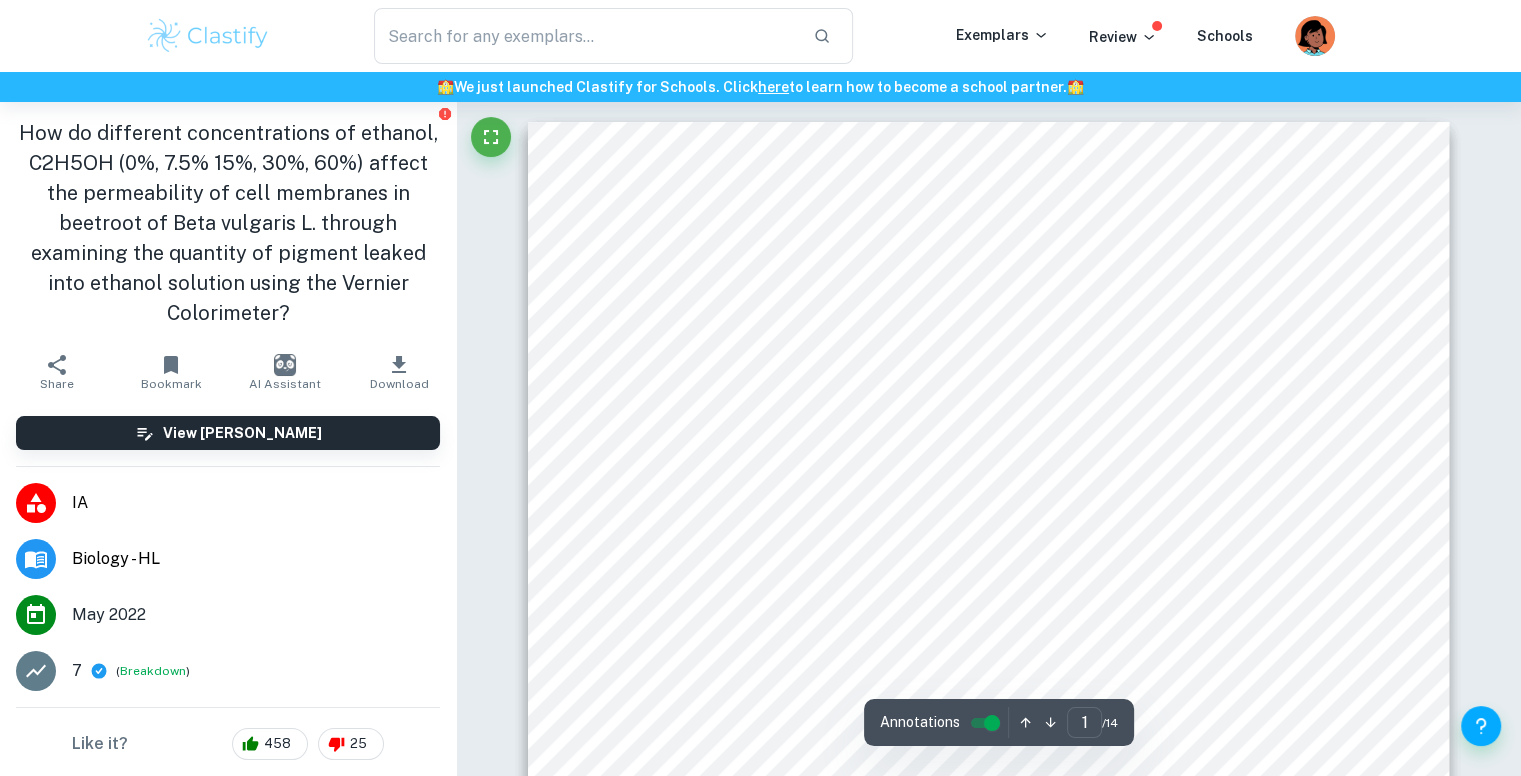 scroll, scrollTop: 48, scrollLeft: 0, axis: vertical 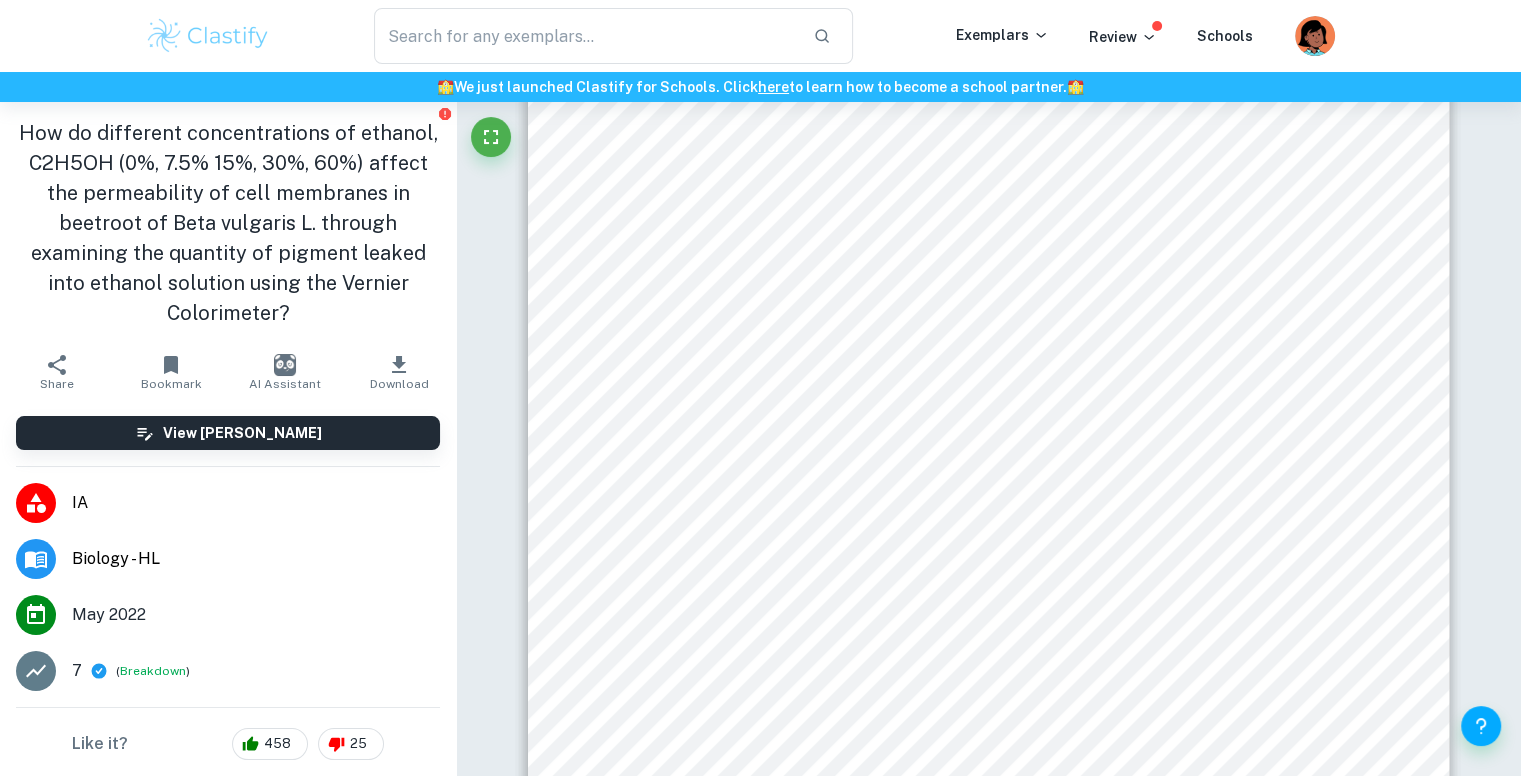 click on "BIOLOGY HIGHER LEVEL" at bounding box center (988, 234) 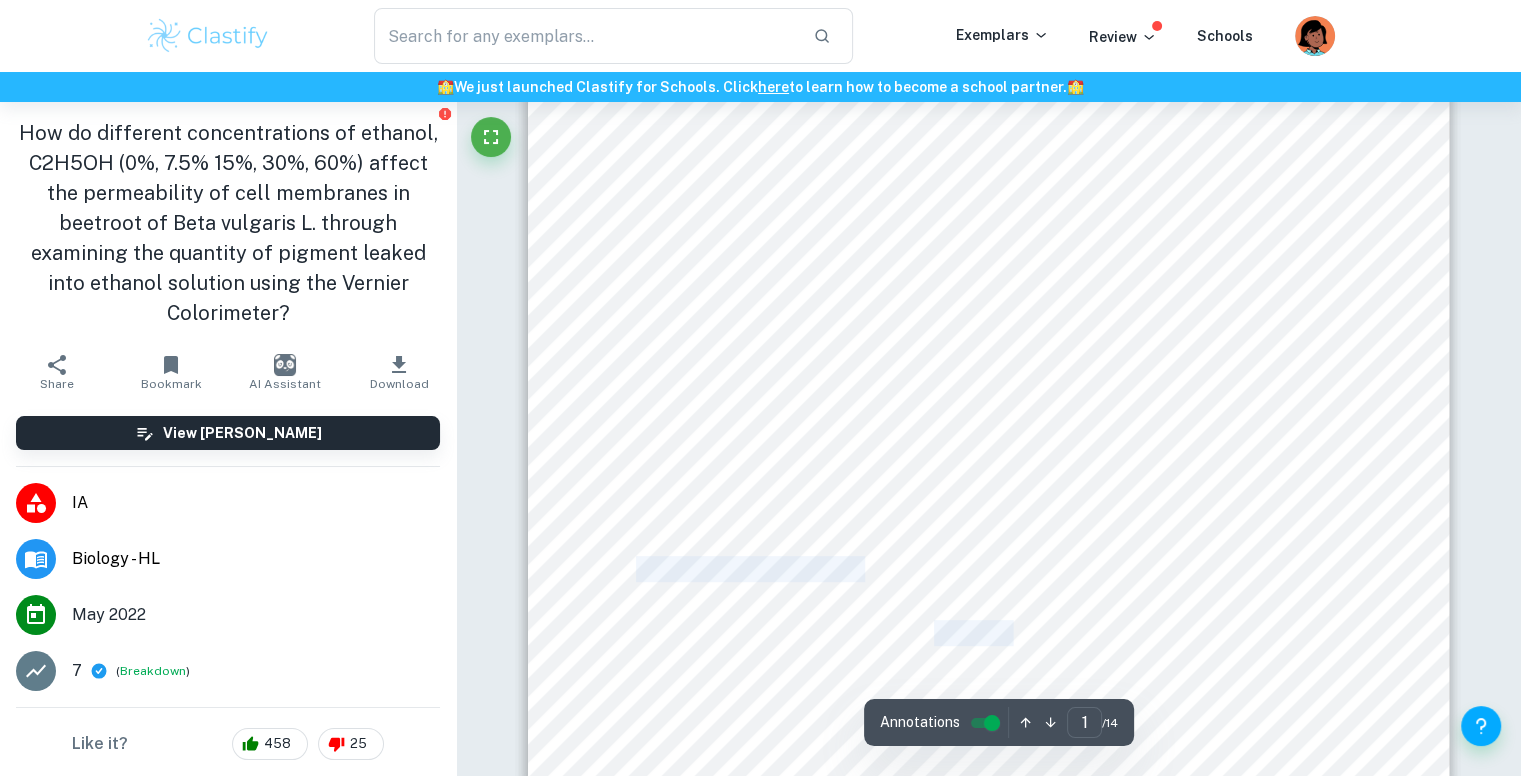 drag, startPoint x: 828, startPoint y: 226, endPoint x: 1260, endPoint y: 553, distance: 541.8053 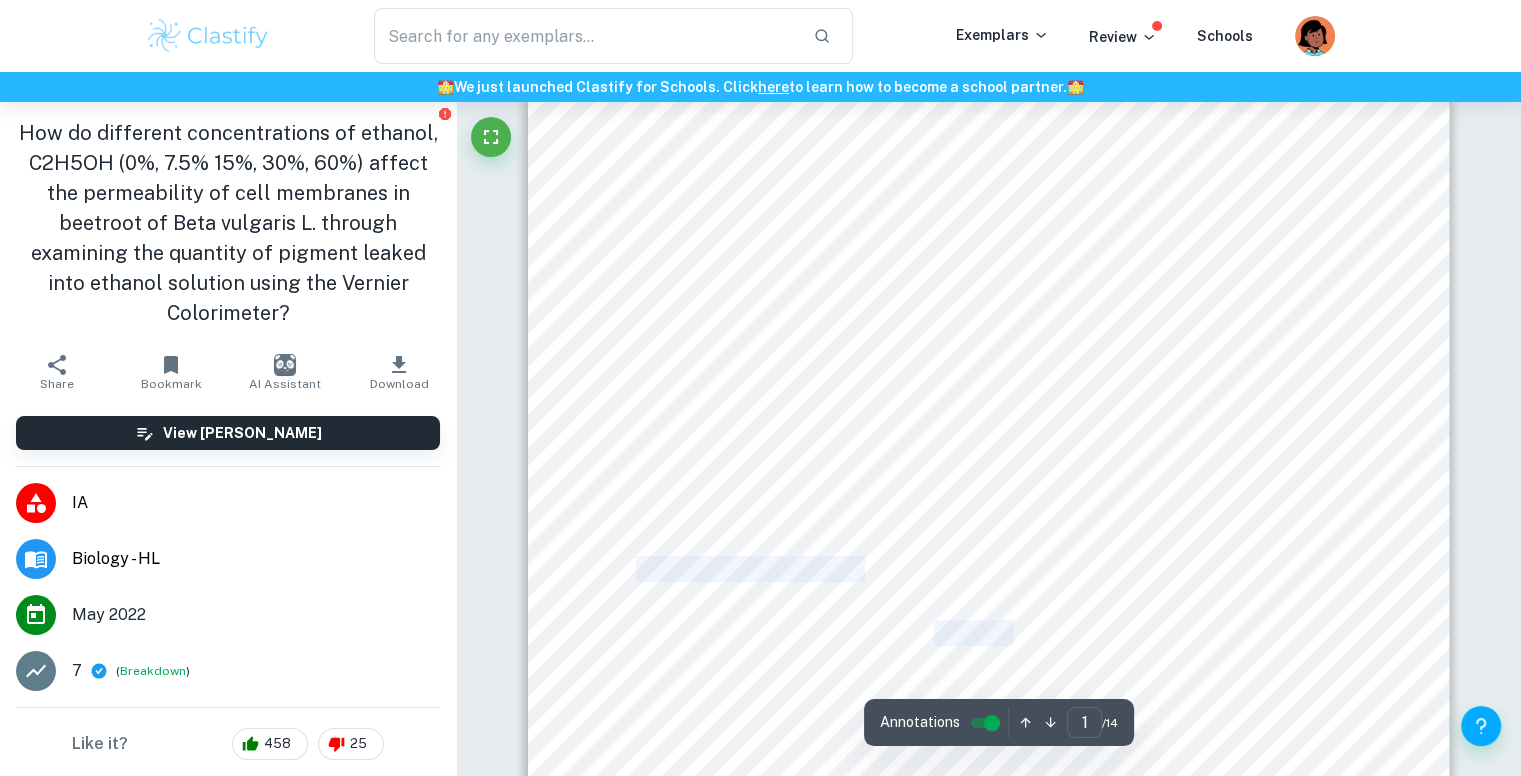 click on "BIOLOGY HIGHER LEVEL PRACTICAL WORK Examining the effect of [MEDICAL_DATA] (C 2 H 5 OH) on cell membrane permeability in beetroot of beet plant ( Beta vulgaris L. ) WORD COUNT: 3342 [DATE]" at bounding box center (989, 185) 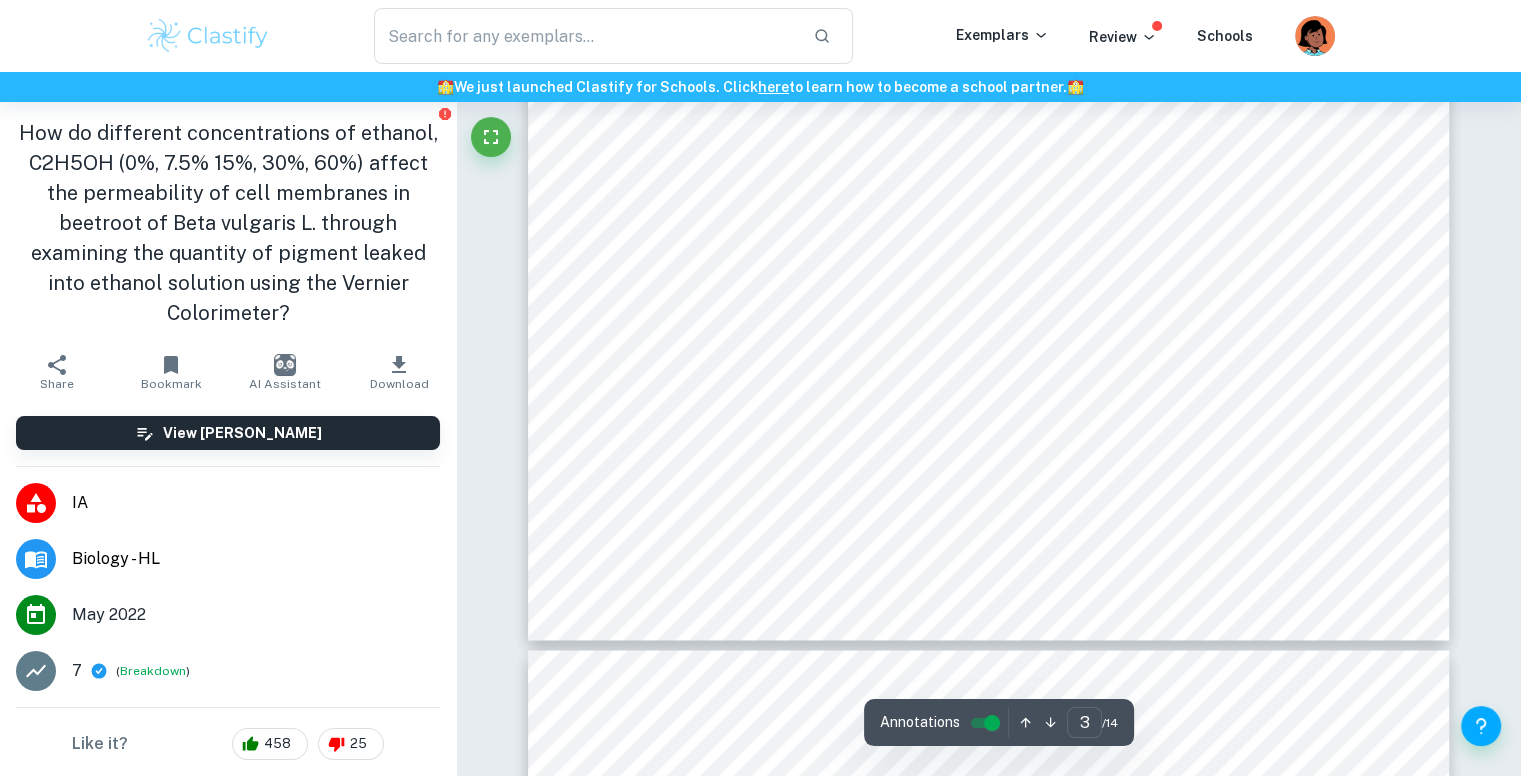 scroll, scrollTop: 3285, scrollLeft: 0, axis: vertical 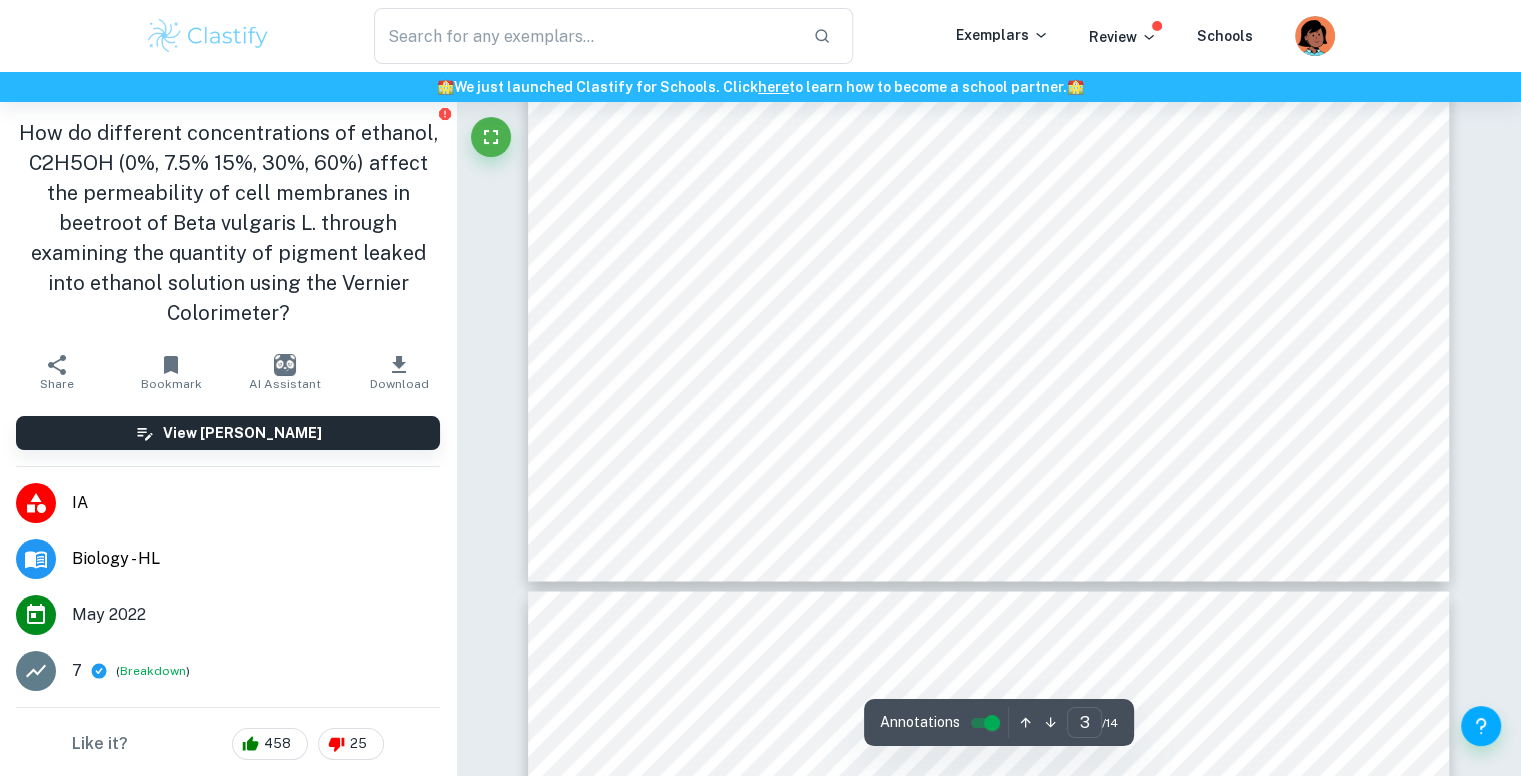 drag, startPoint x: 1255, startPoint y: 545, endPoint x: 1091, endPoint y: 311, distance: 285.74814 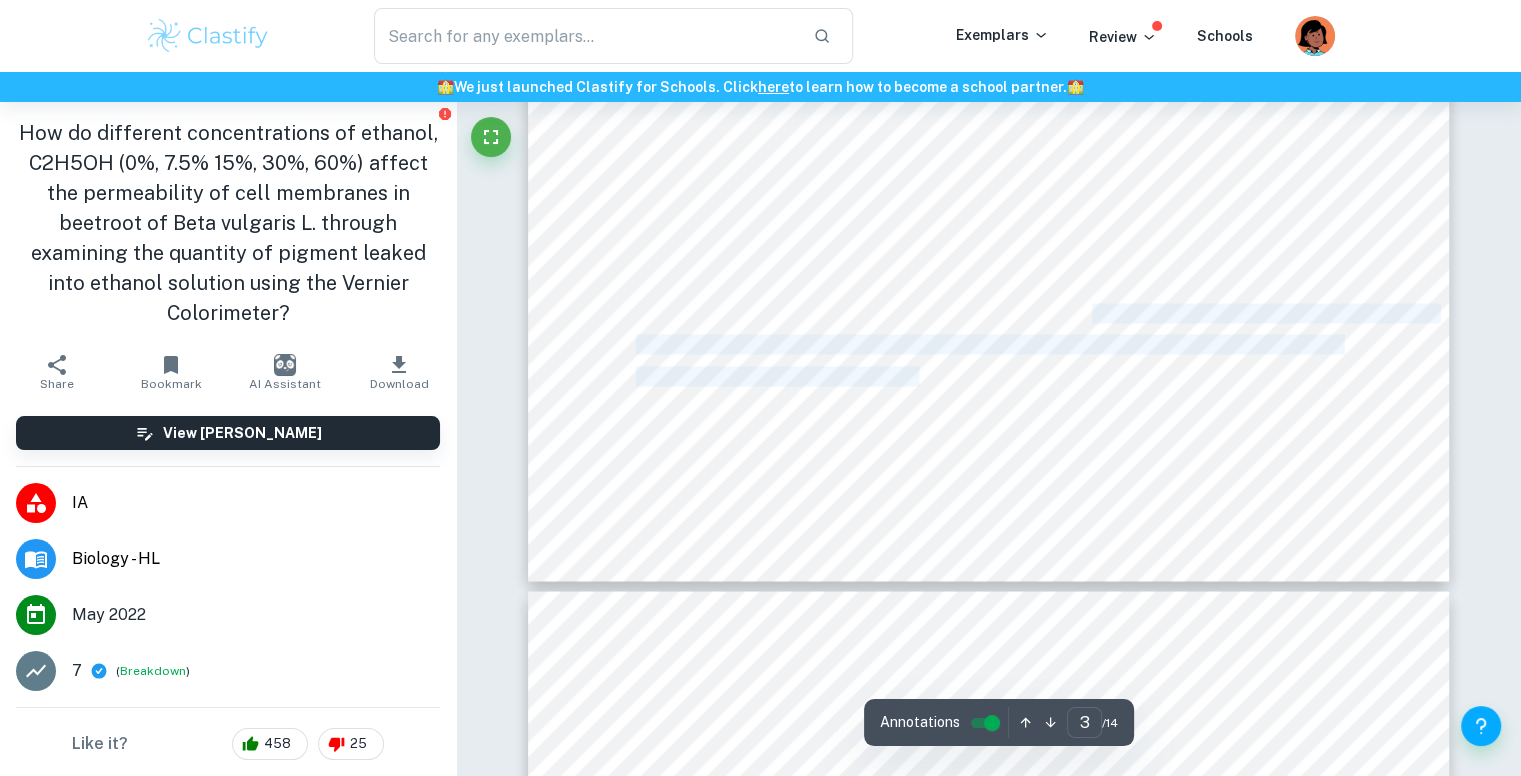 click on "2 visualized   in   Figure 1.   where two   [MEDICAL_DATA] molecules   form hydrogen   bondings   with   one phospholipid molecule, dipalmitoylphosphatidylcholine (DPPC). The foregoing aspects facilitate the disruption and, as an outcome, spillage of the betalains. This causes an increase in the intensity of color in the surroundings and it is proportional to the amount of damage incurred by the cells. The   color   intensity   can   be   measured   by   a Colorimeter in which light passes through the solution and strikes a photocell. Absorbance indicates how much light the sample absorbed and   it   is   expressed   by   the   formula:   𝐴 = −𝑙𝑜𝑔(𝑇)   , where: A - absorbance and T - transmittance. Therefore, the colored solution of a higher concentration absorbs more light and will achieve higher absorbance than the less concentrated solution. (Colorimetry Chemistry Tutorial, n.d.; The Beer [PERSON_NAME] Law, 2021) Figure 1. A DPPC molecule together with two [MEDICAL_DATA] molecules. The ethanols are drawn in a" at bounding box center (989, -15) 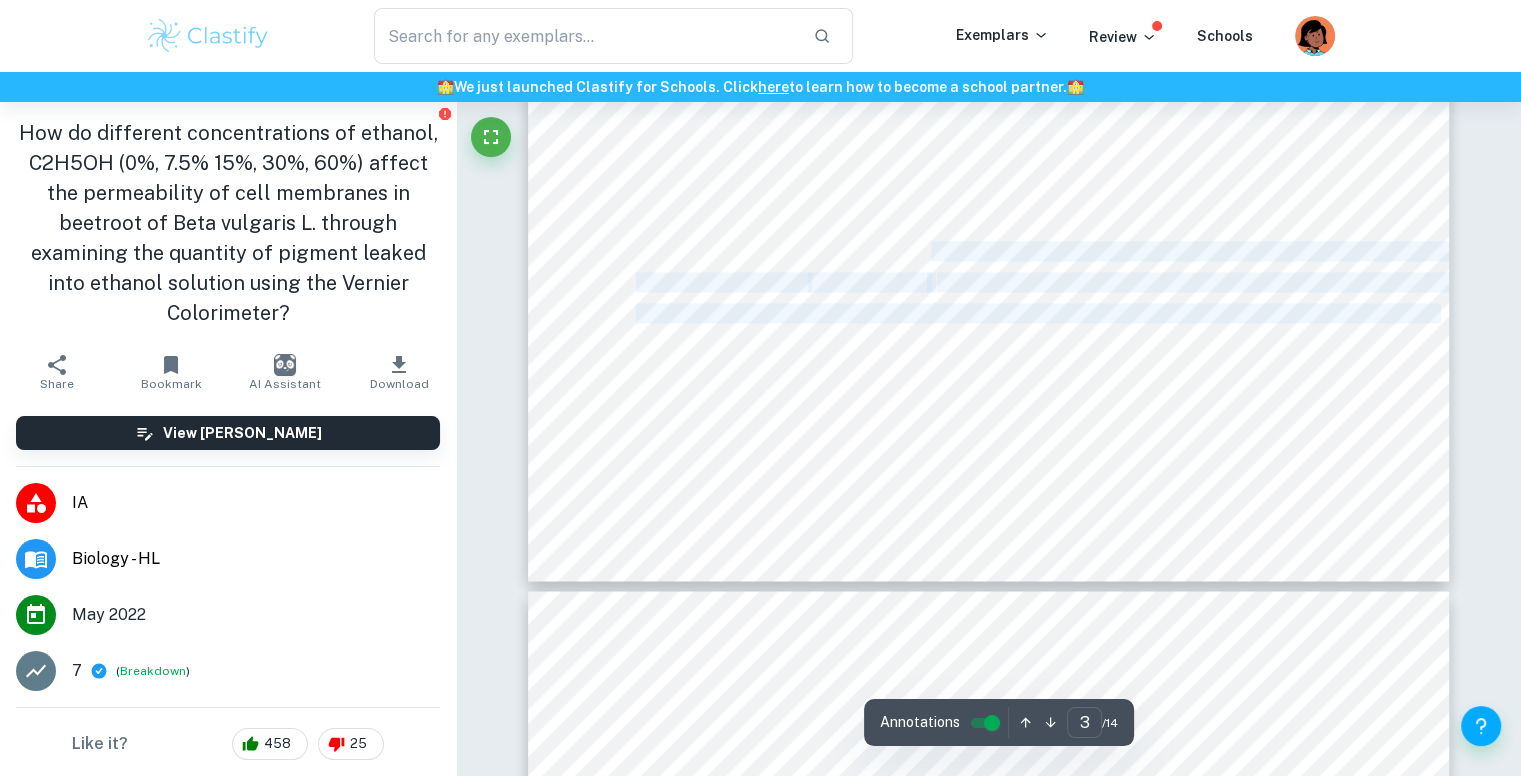 drag, startPoint x: 1124, startPoint y: 377, endPoint x: 925, endPoint y: 237, distance: 243.31256 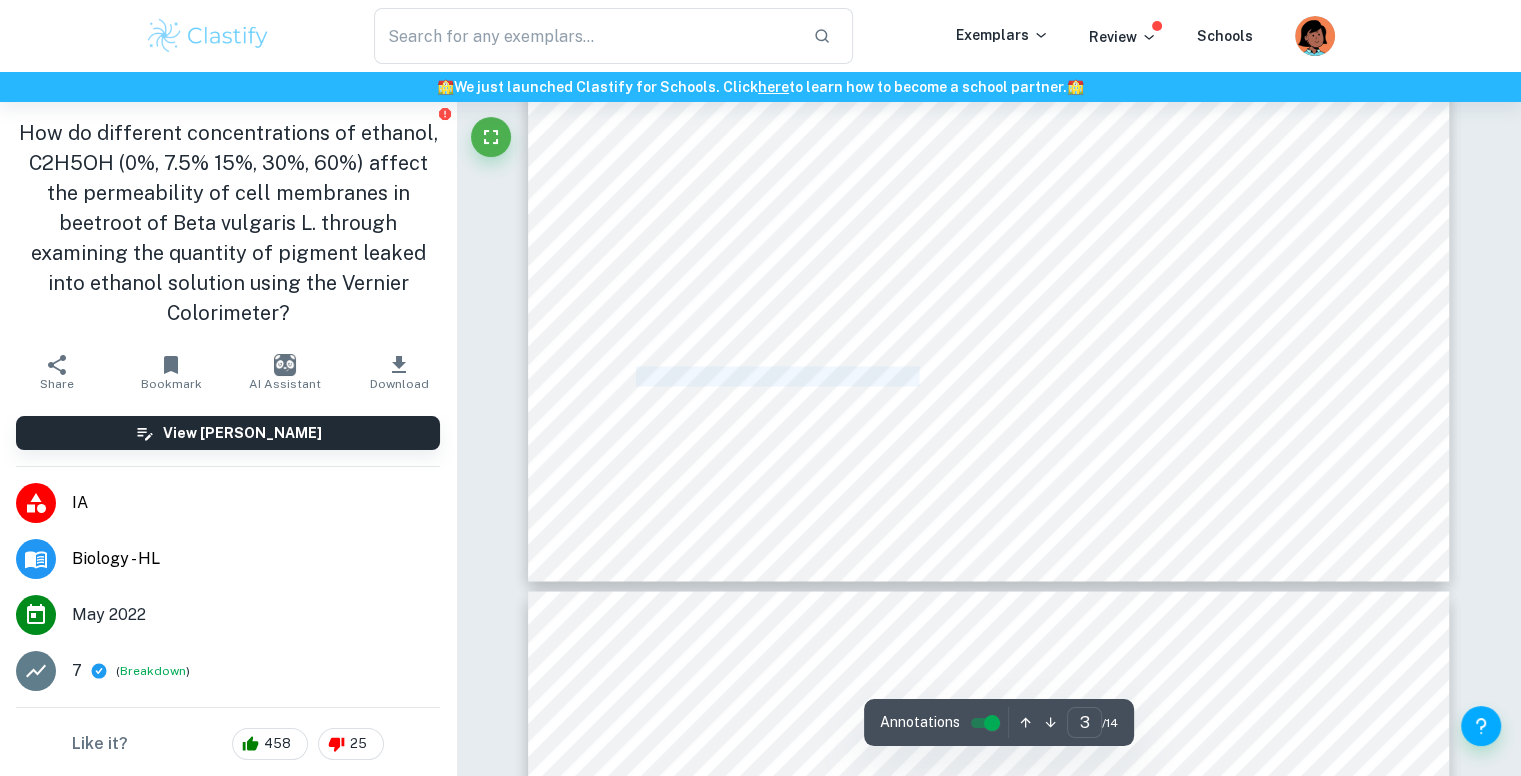 click on "2 visualized   in   Figure 1.   where two   [MEDICAL_DATA] molecules   form hydrogen   bondings   with   one phospholipid molecule, dipalmitoylphosphatidylcholine (DPPC). The foregoing aspects facilitate the disruption and, as an outcome, spillage of the betalains. This causes an increase in the intensity of color in the surroundings and it is proportional to the amount of damage incurred by the cells. The   color   intensity   can   be   measured   by   a Colorimeter in which light passes through the solution and strikes a photocell. Absorbance indicates how much light the sample absorbed and   it   is   expressed   by   the   formula:   𝐴 = −𝑙𝑜𝑔(𝑇)   , where: A - absorbance and T - transmittance. Therefore, the colored solution of a higher concentration absorbs more light and will achieve higher absorbance than the less concentrated solution. (Colorimetry Chemistry Tutorial, n.d.; The Beer [PERSON_NAME] Law, 2021) Figure 1. A DPPC molecule together with two [MEDICAL_DATA] molecules. The ethanols are drawn in a" at bounding box center [989, -15] 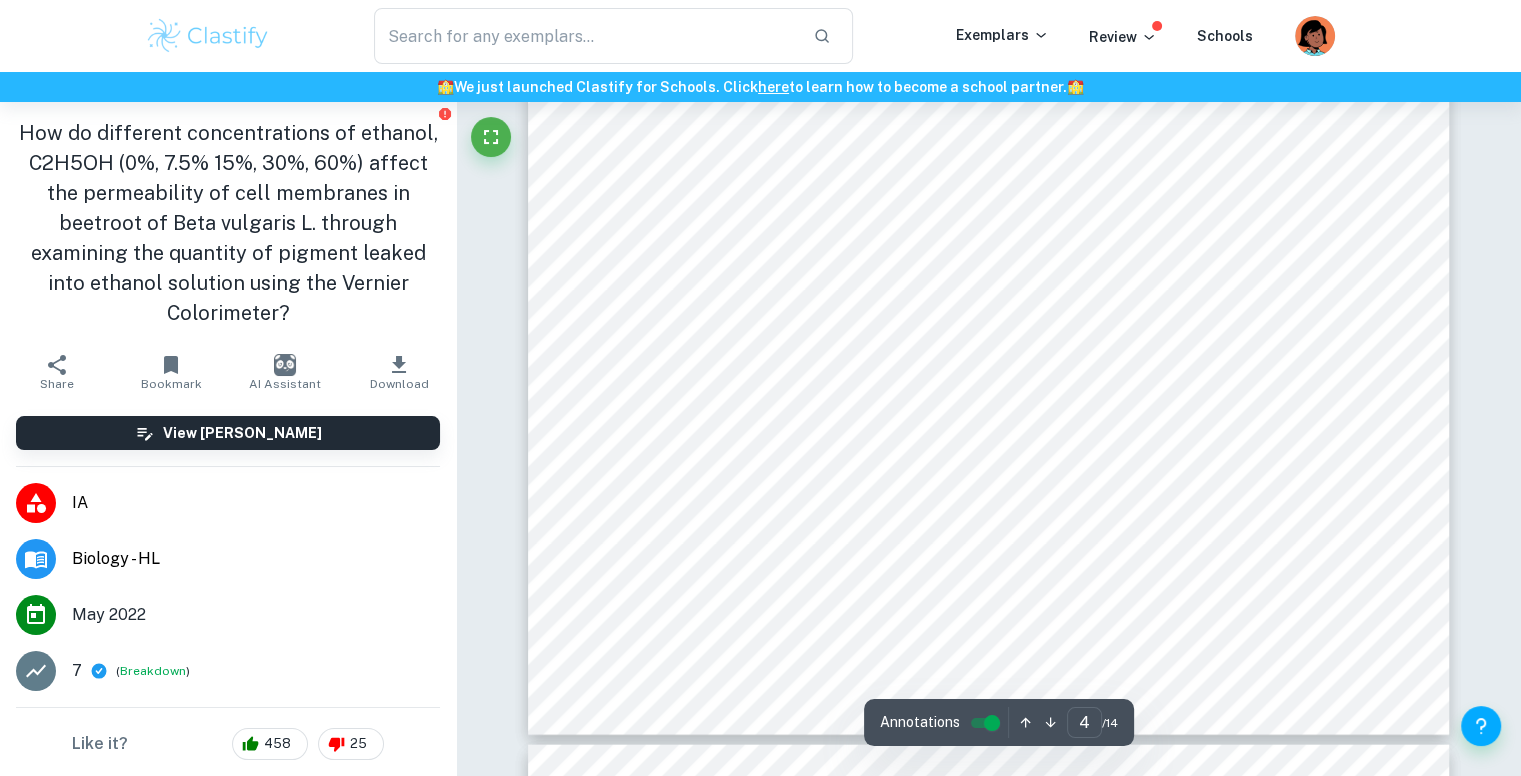 scroll, scrollTop: 4348, scrollLeft: 0, axis: vertical 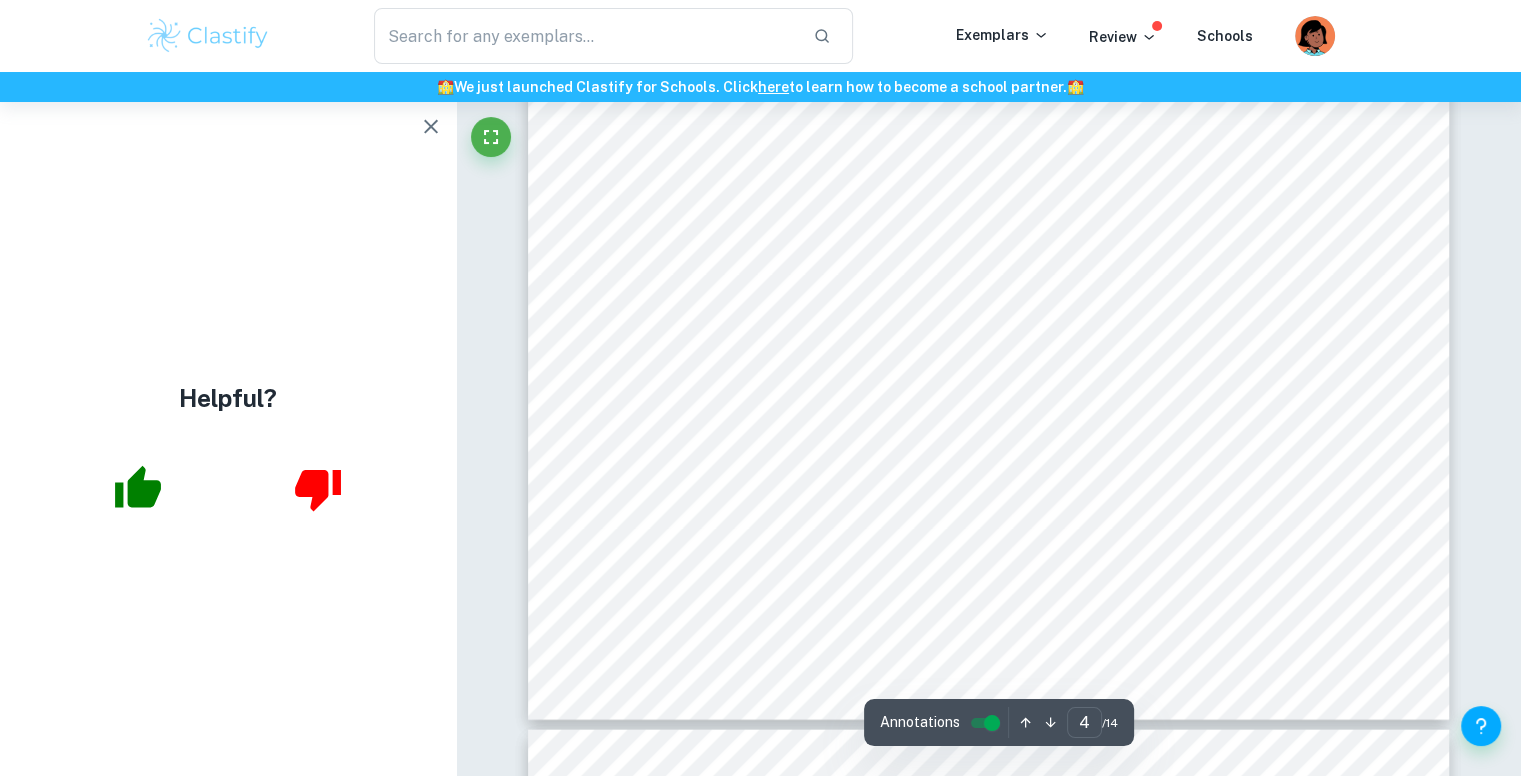 click at bounding box center [431, 127] 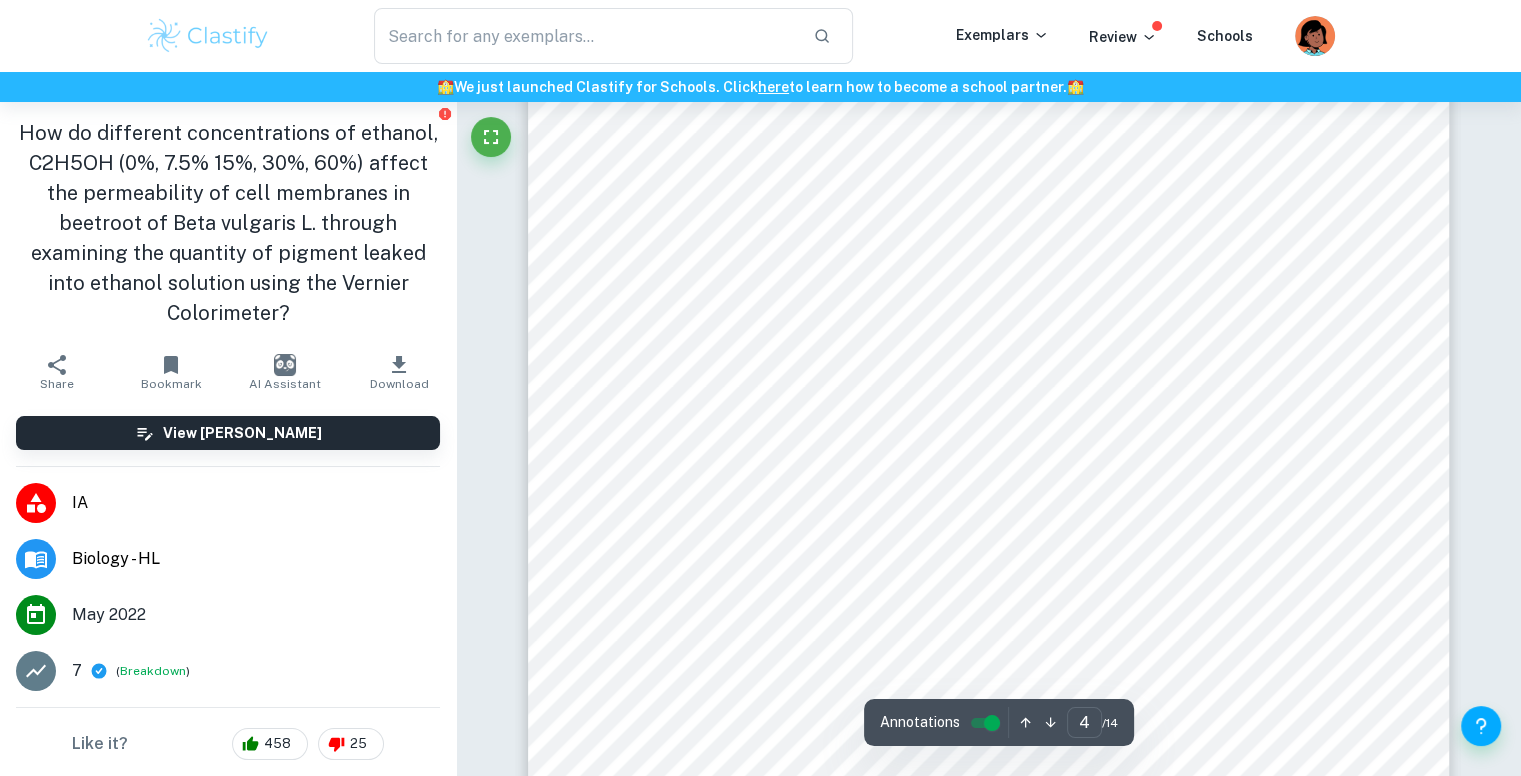 scroll, scrollTop: 4233, scrollLeft: 0, axis: vertical 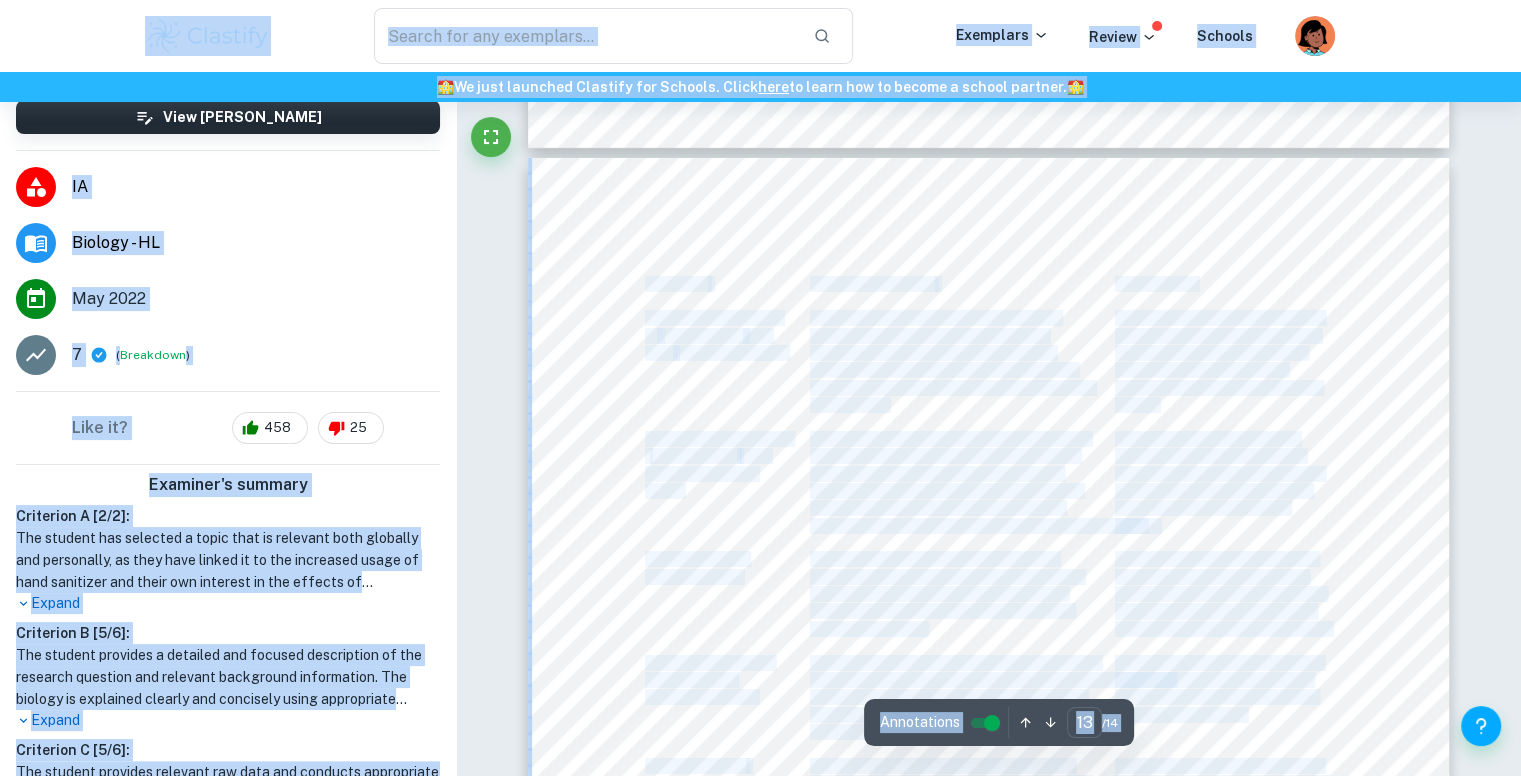 click on "12 Limitation   Impact of Limitation   Improvement Which part of beetroot of   B. vulgaris L.   was used   (Systematic Error) Different parts of the beetroot had visible differences in the intensity of the color, meaning the concentration or type of the pigment may have differed. This could have contributed to relatively high RSD of the mean asborbances. Ensure that cylinders are collected from the same part of the beetroot (e.g., center) This would ensure precise results, however, the potential waste products would be higher. How the beetroot pieces ( B. vulgaris L.)   were stored (Systematic Error) Although the pieces were stored in the beaker, under the watch glass, they were left over an extensive period of time. This might have caused evaporation of water and oxidation of the pieces, which could have inhibited the penetration of cell membranes by [MEDICAL_DATA]. After drying with paper towel, tightly wrap the beetroot pieces with Plastic Wrap. Then put it into the sealed container. This would drying.   results." at bounding box center (989, 754) 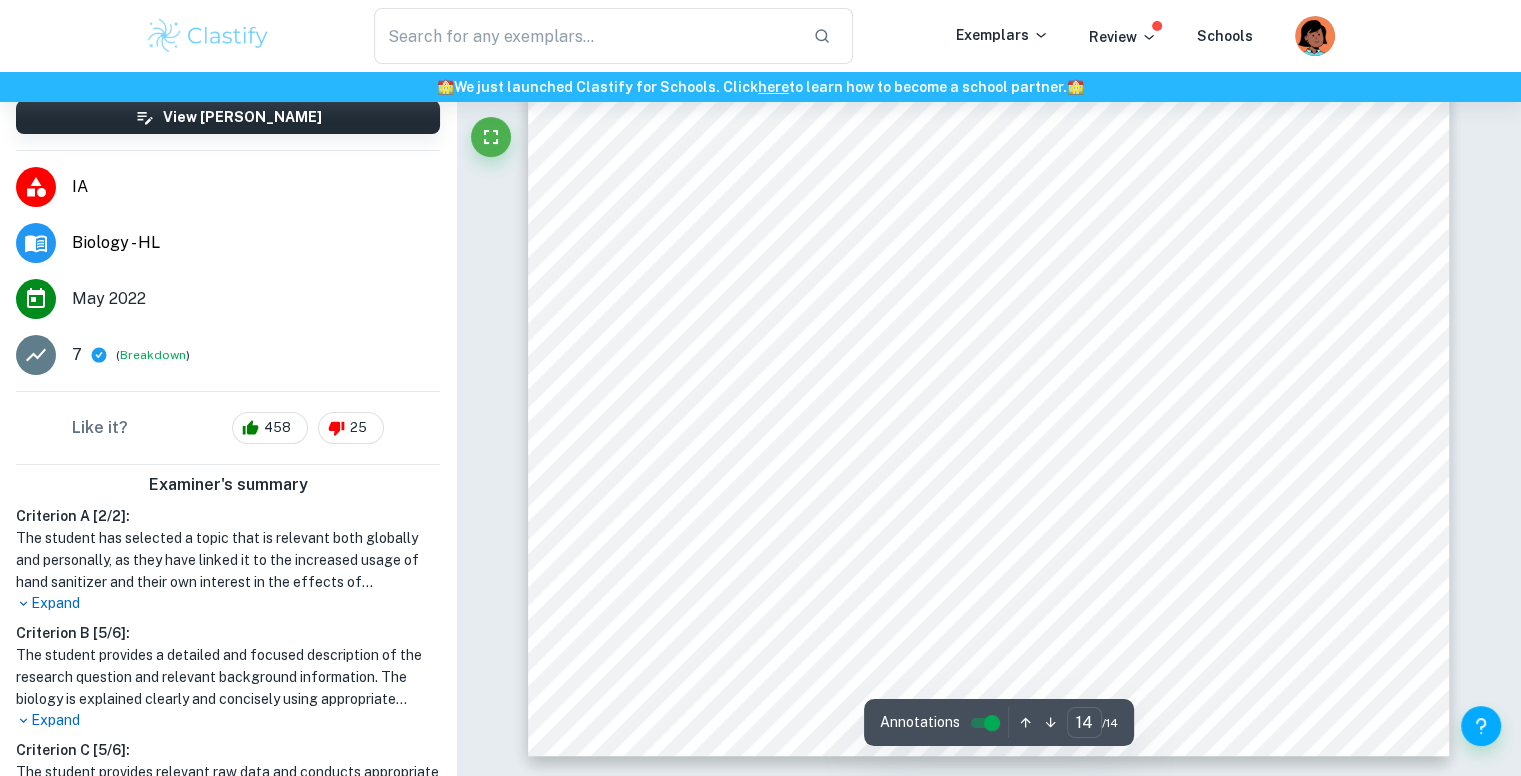 scroll, scrollTop: 16331, scrollLeft: 0, axis: vertical 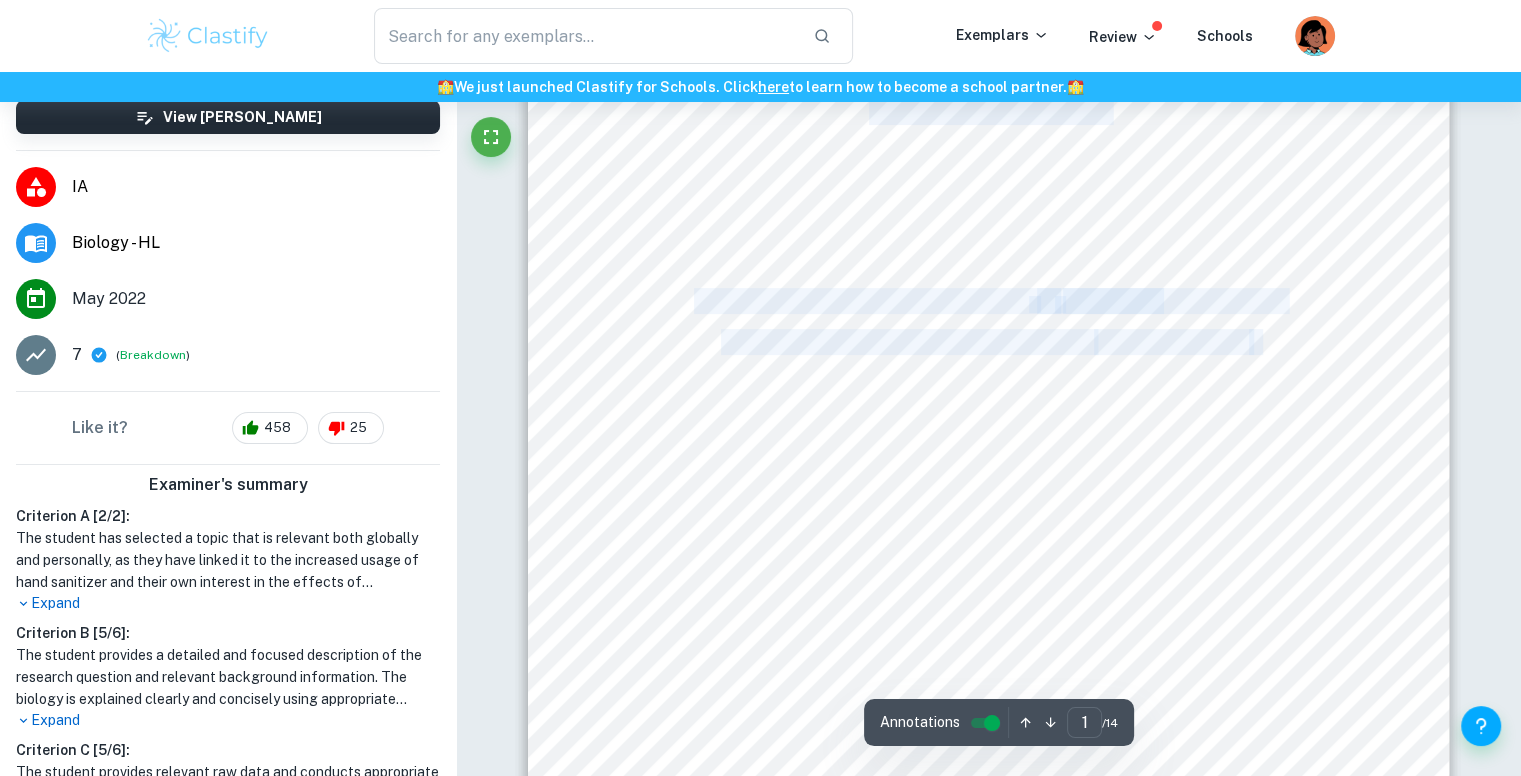 drag, startPoint x: 1067, startPoint y: 572, endPoint x: 814, endPoint y: -53, distance: 674.2655 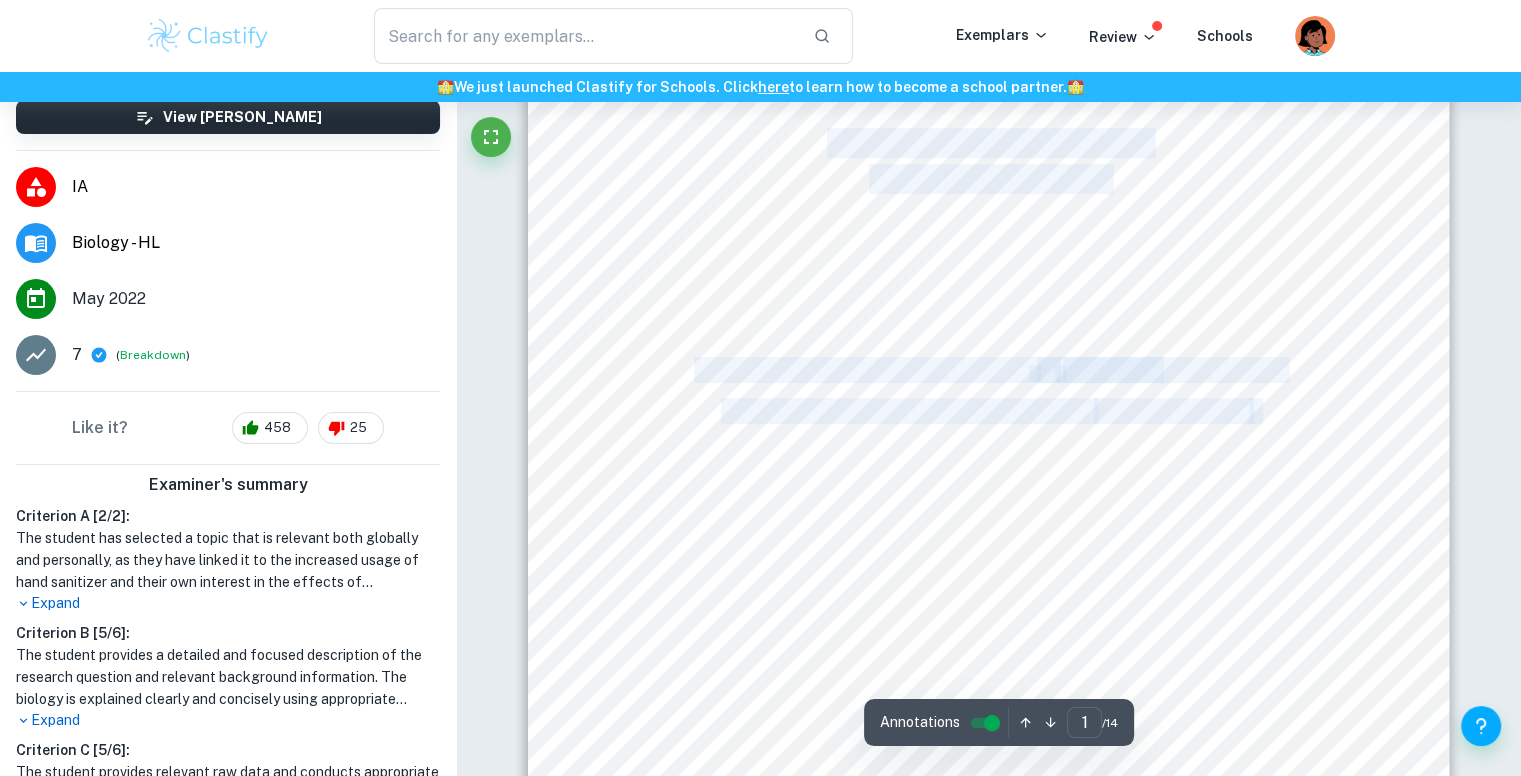 click on "BIOLOGY HIGHER LEVEL PRACTICAL WORK Examining the effect of [MEDICAL_DATA] (C 2 H 5 OH) on cell membrane permeability in beetroot of beet plant ( Beta vulgaris L. ) WORD COUNT: 3342 [DATE]" at bounding box center (989, 579) 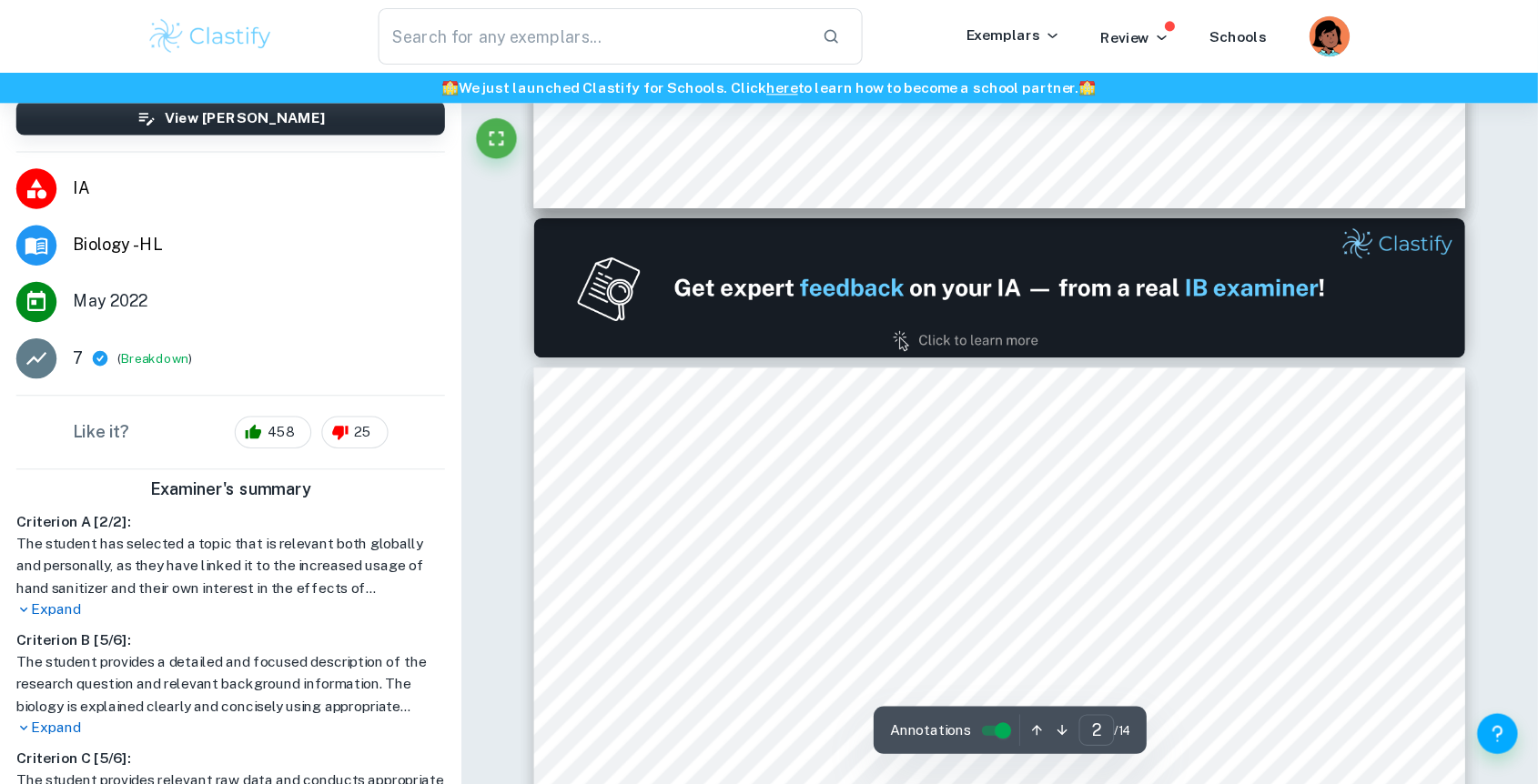 scroll, scrollTop: 1062, scrollLeft: 0, axis: vertical 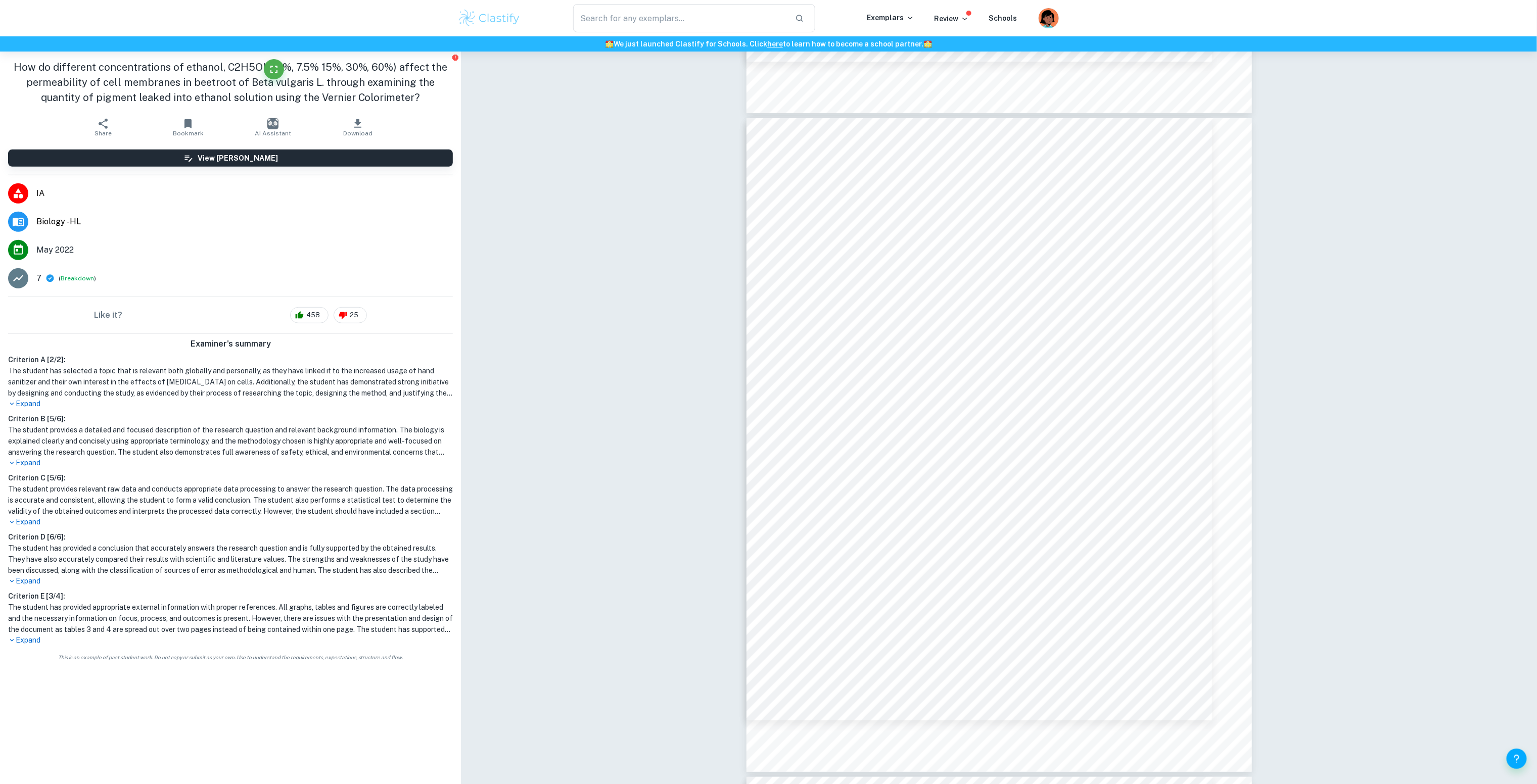 drag, startPoint x: 673, startPoint y: 756, endPoint x: 717, endPoint y: 595, distance: 166.9042 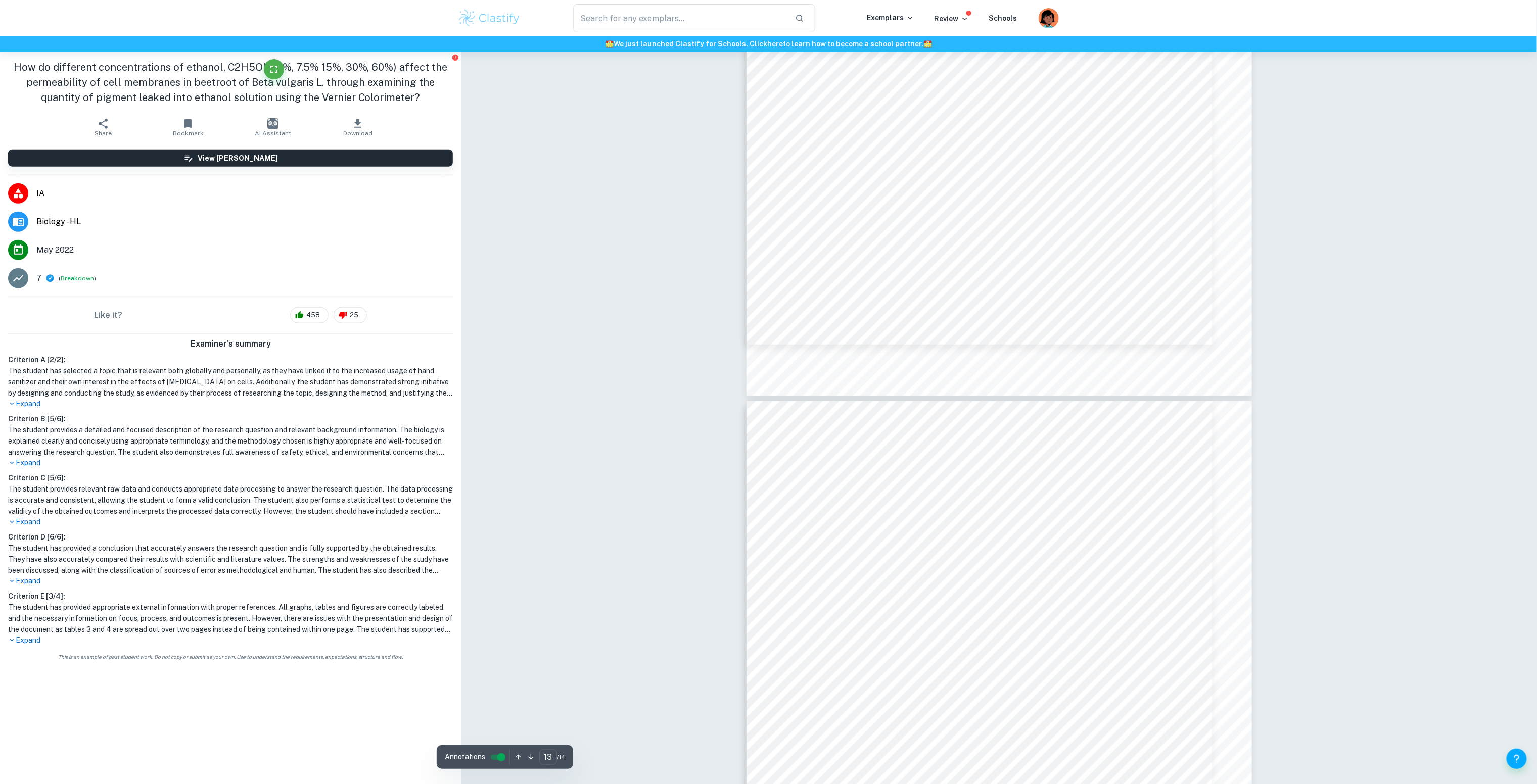 type on "14" 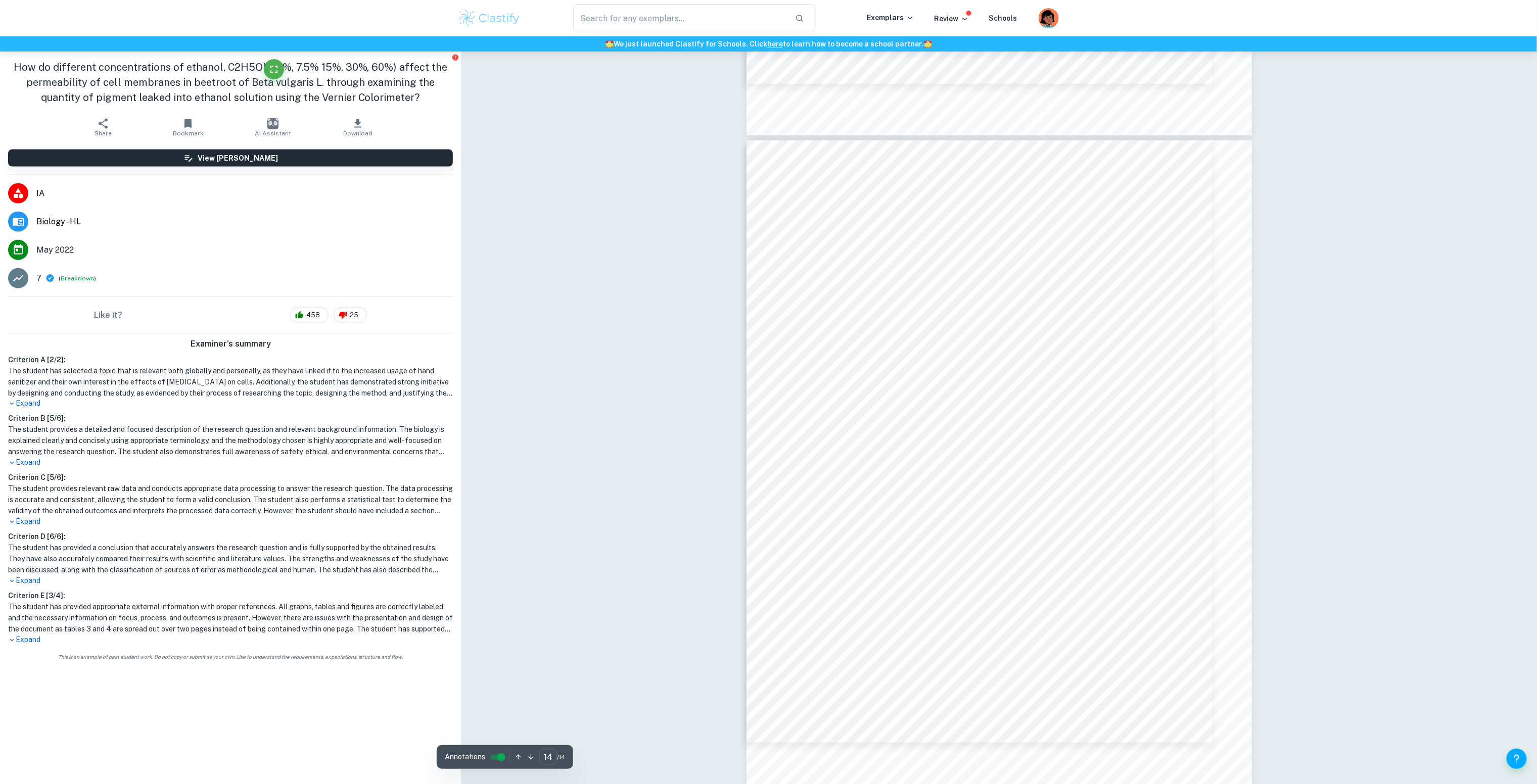scroll, scrollTop: 8586, scrollLeft: 0, axis: vertical 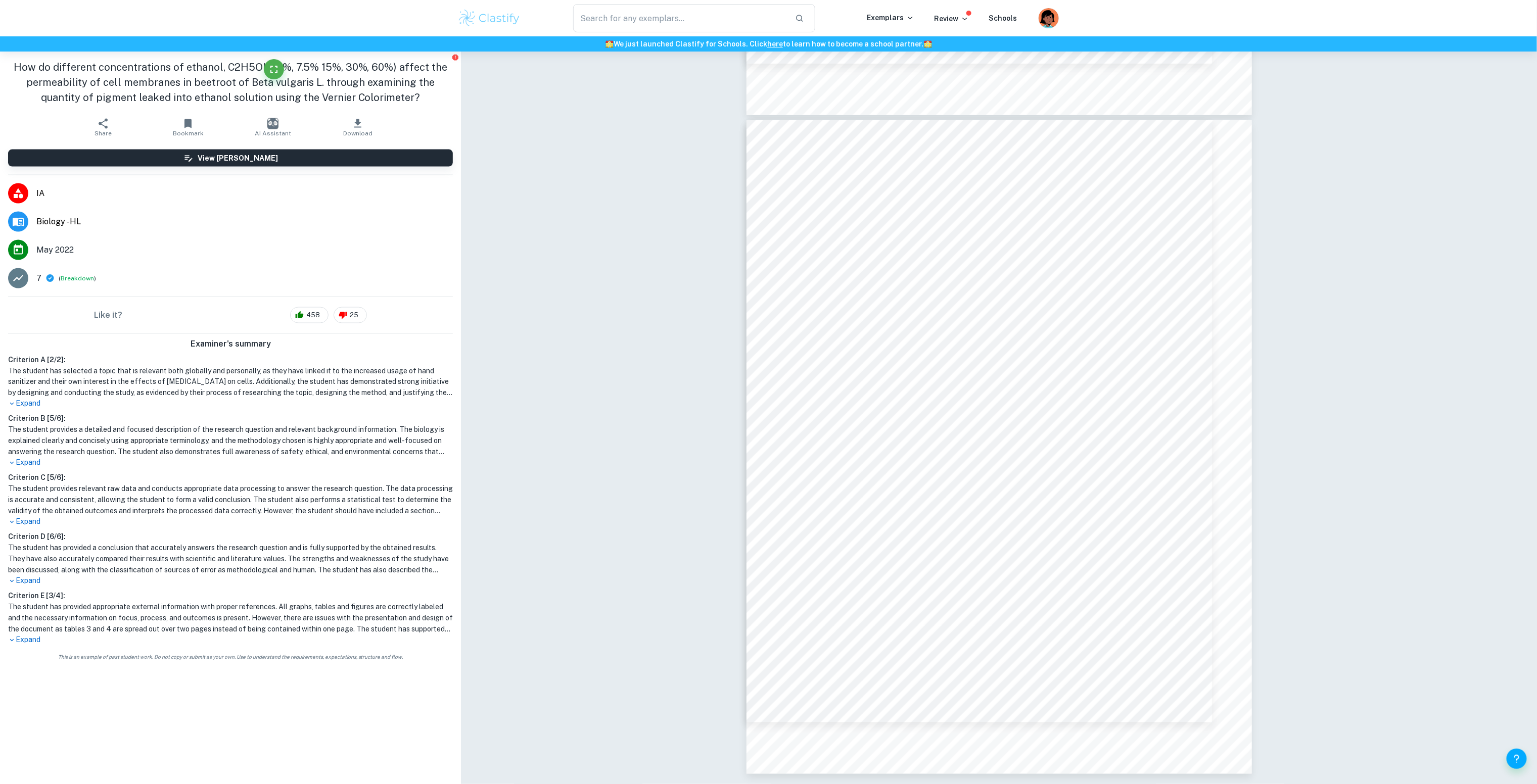click on "Breakdown" at bounding box center (77, 278) 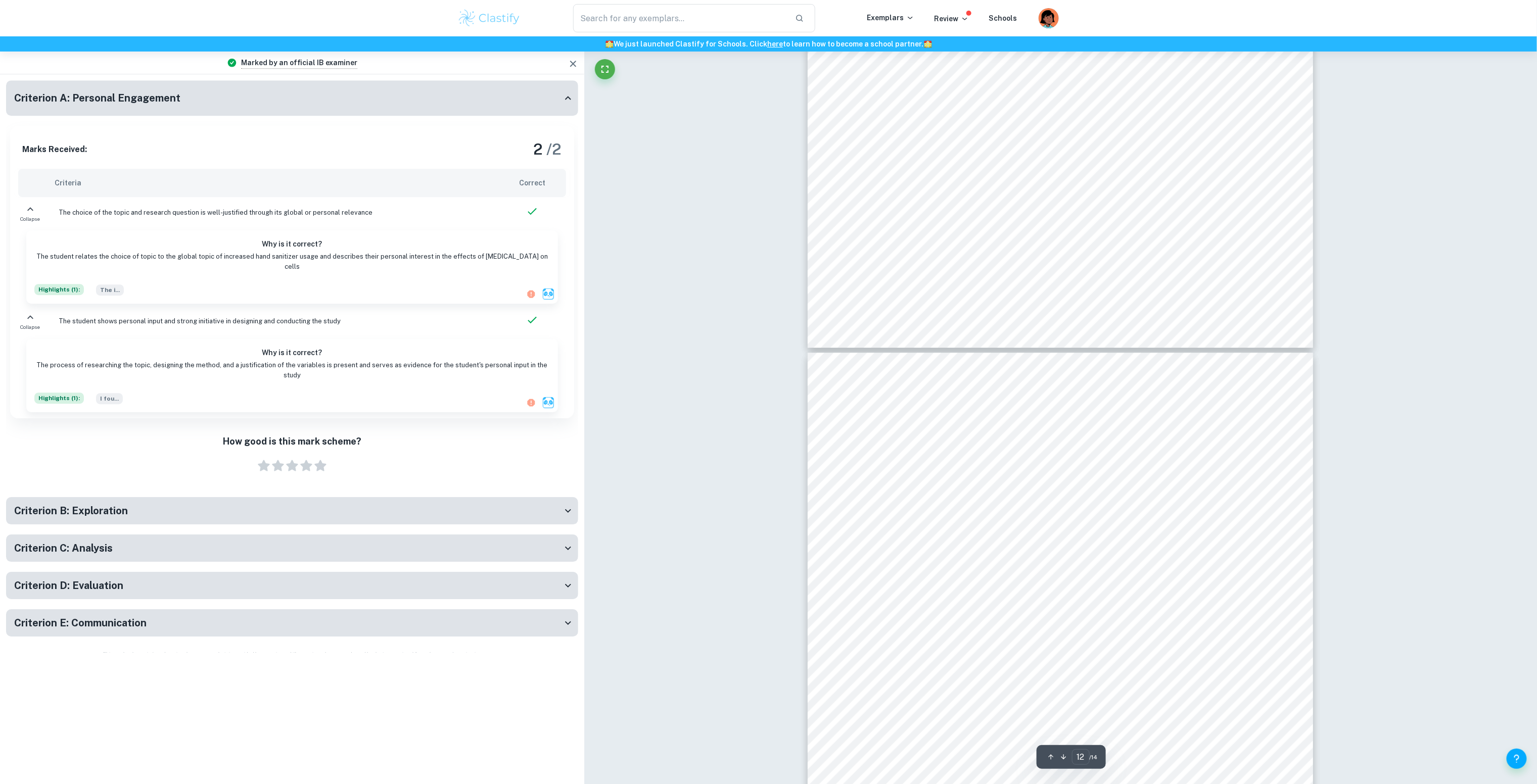 scroll, scrollTop: 6949, scrollLeft: 0, axis: vertical 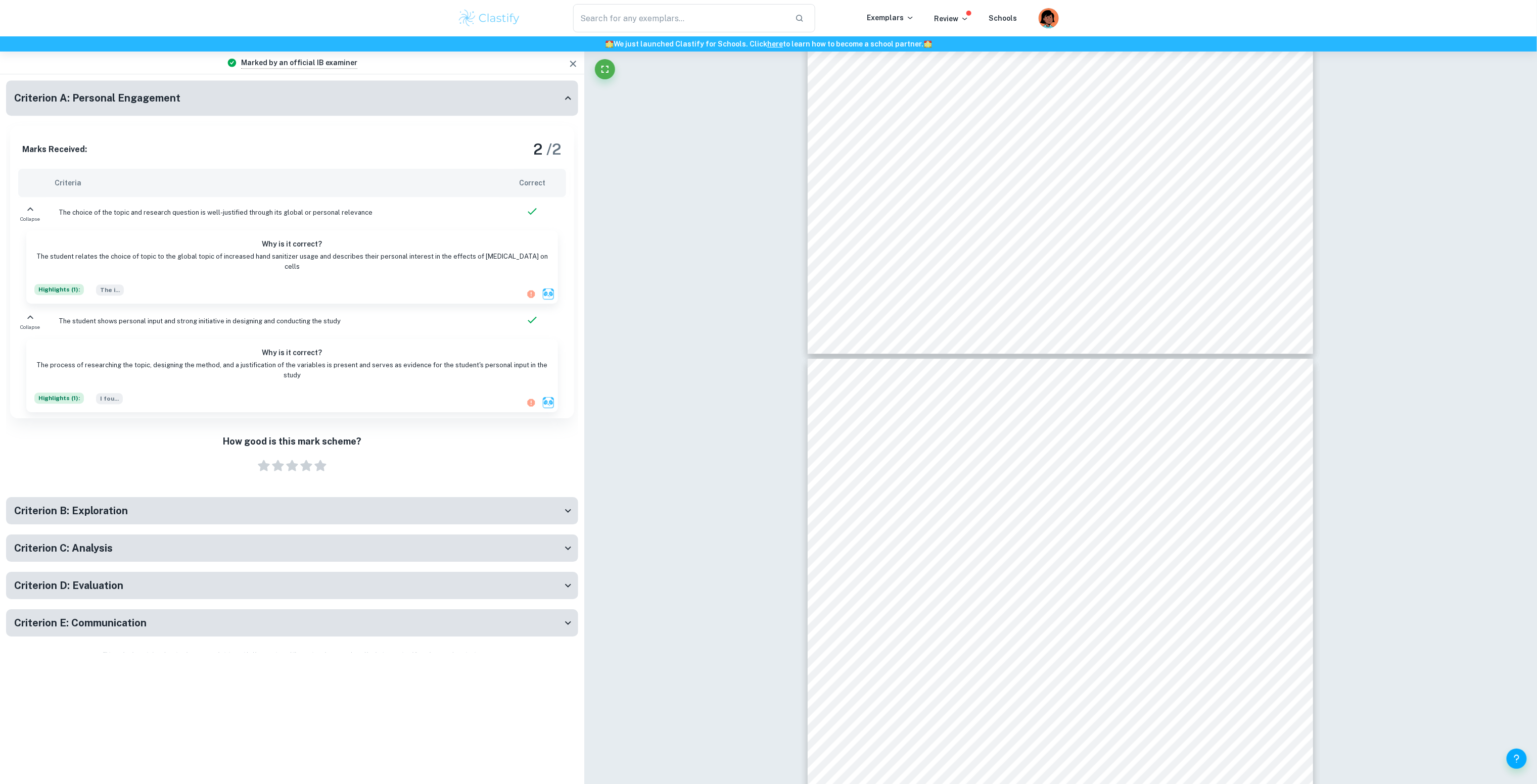 click on "Criterion B: Exploration" at bounding box center (288, 511) 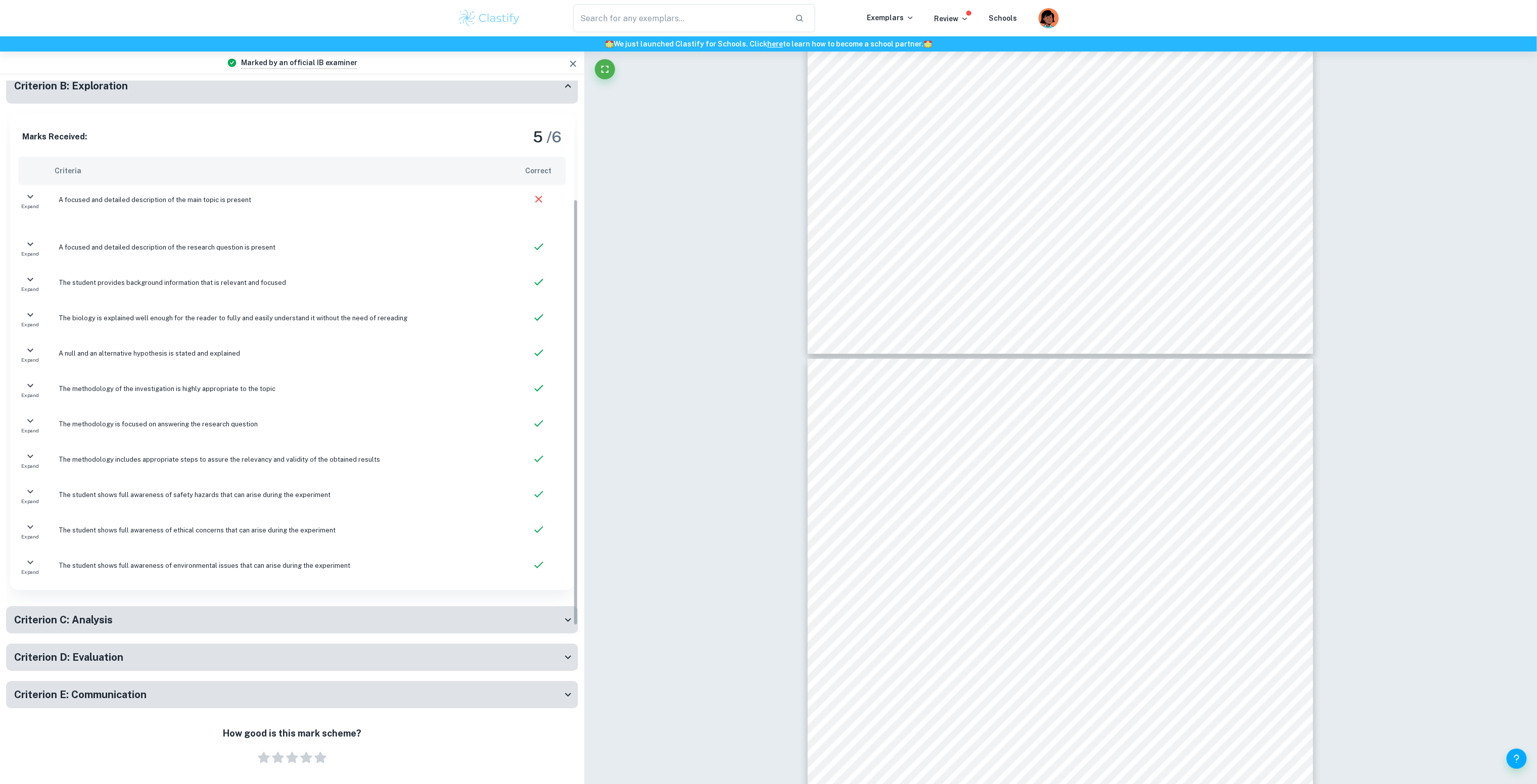 scroll, scrollTop: 442, scrollLeft: 0, axis: vertical 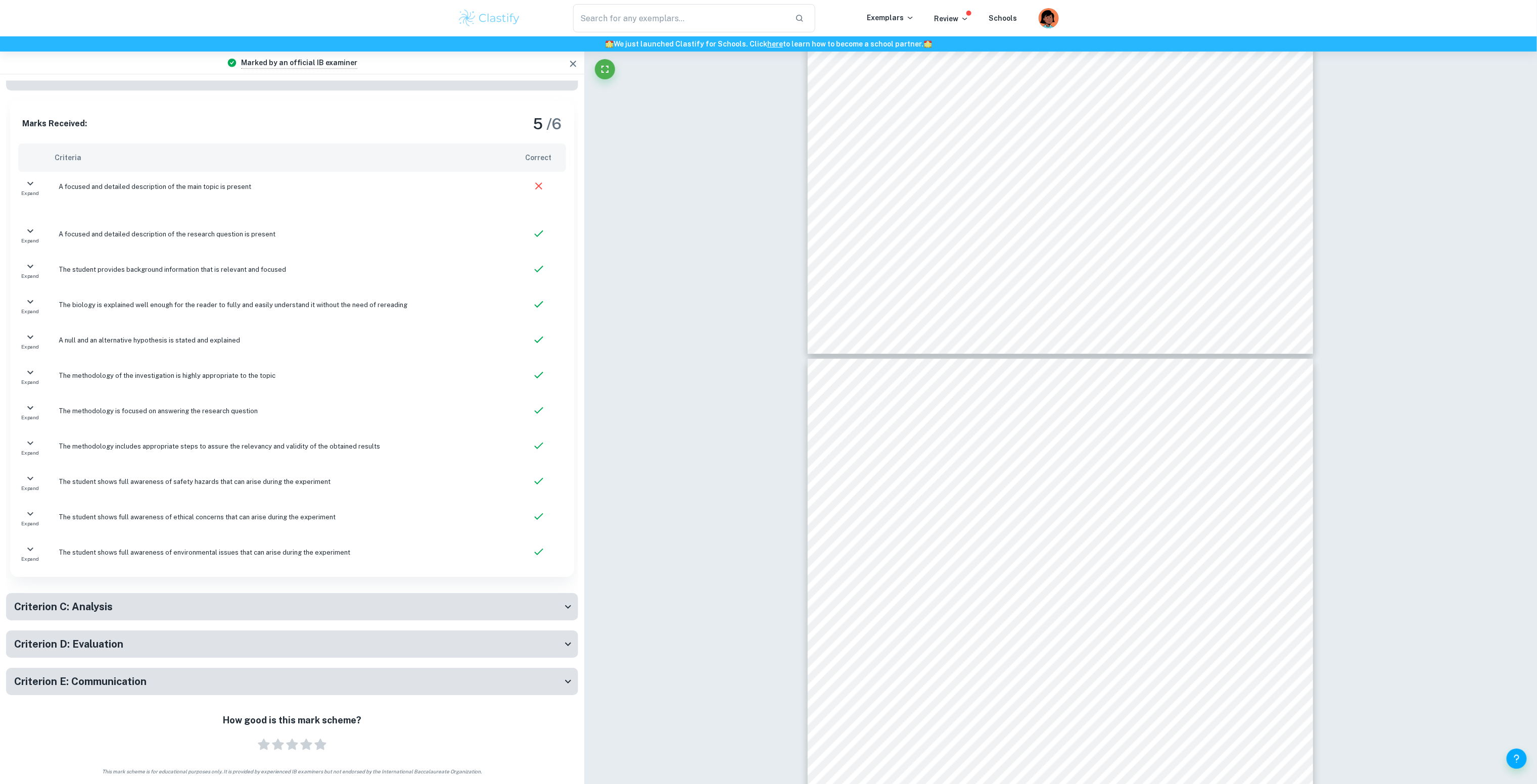 click on "Criterion C: Analysis" at bounding box center (288, 607) 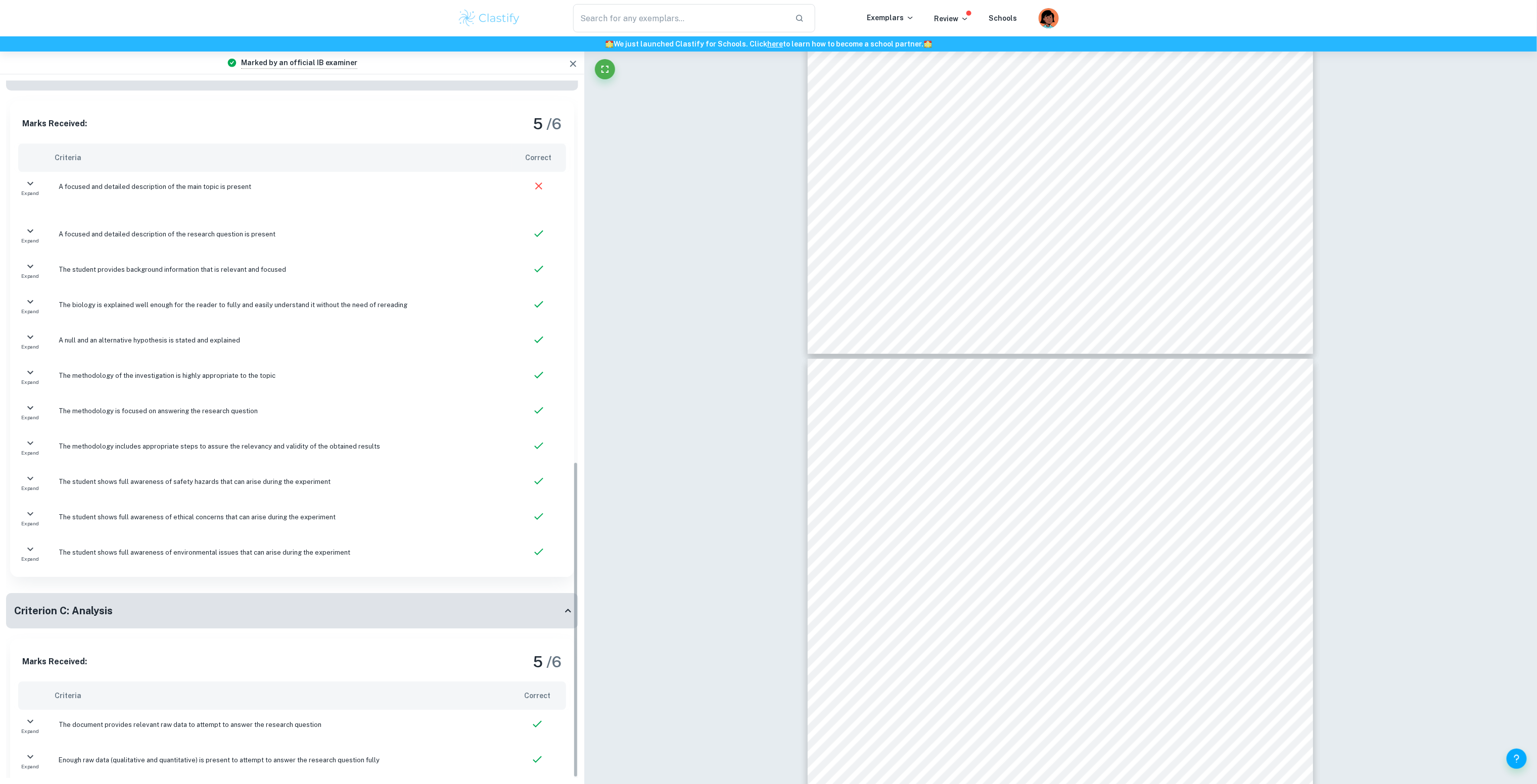 scroll, scrollTop: 843, scrollLeft: 0, axis: vertical 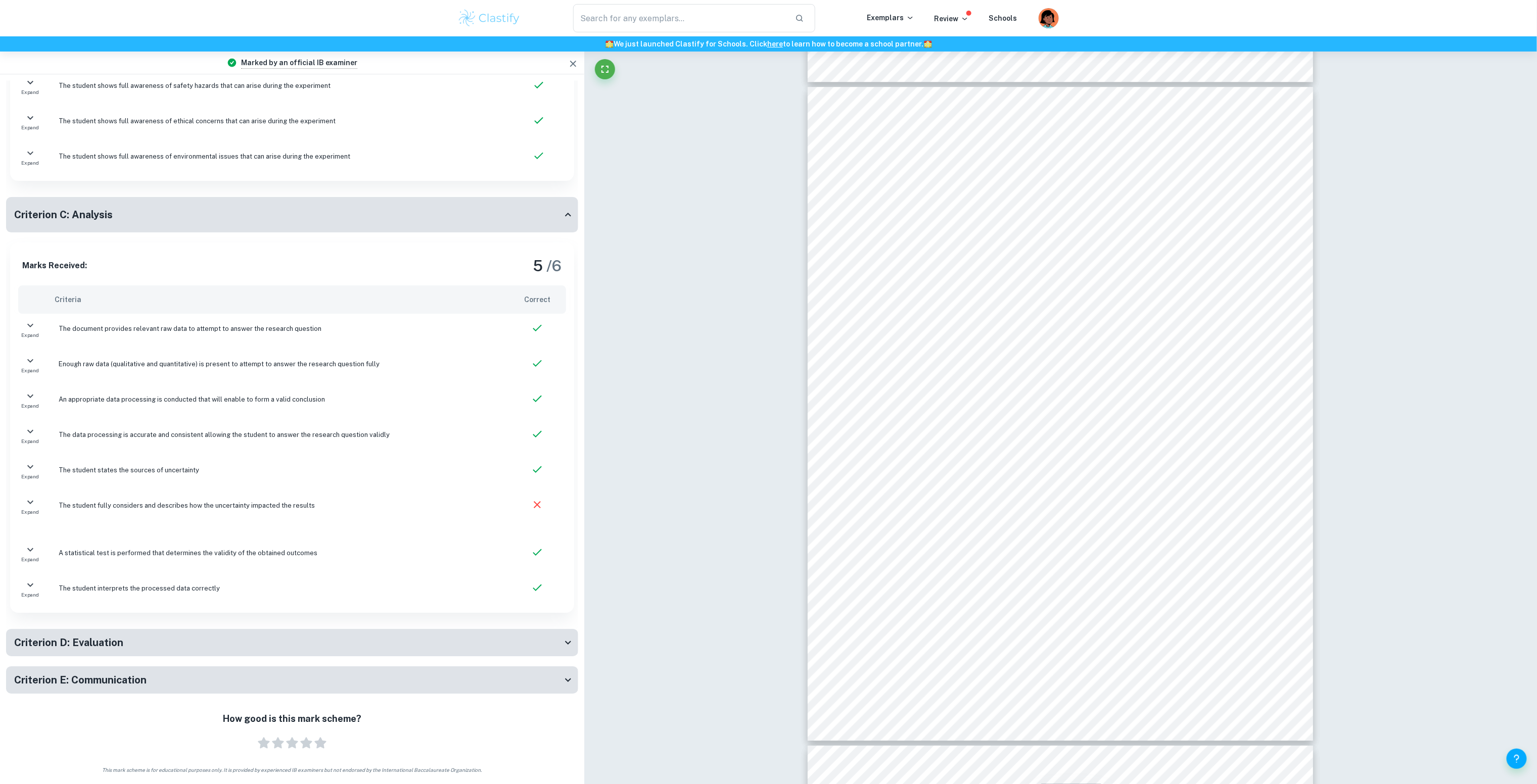 click on "Criterion D: Evaluation" at bounding box center (288, 643) 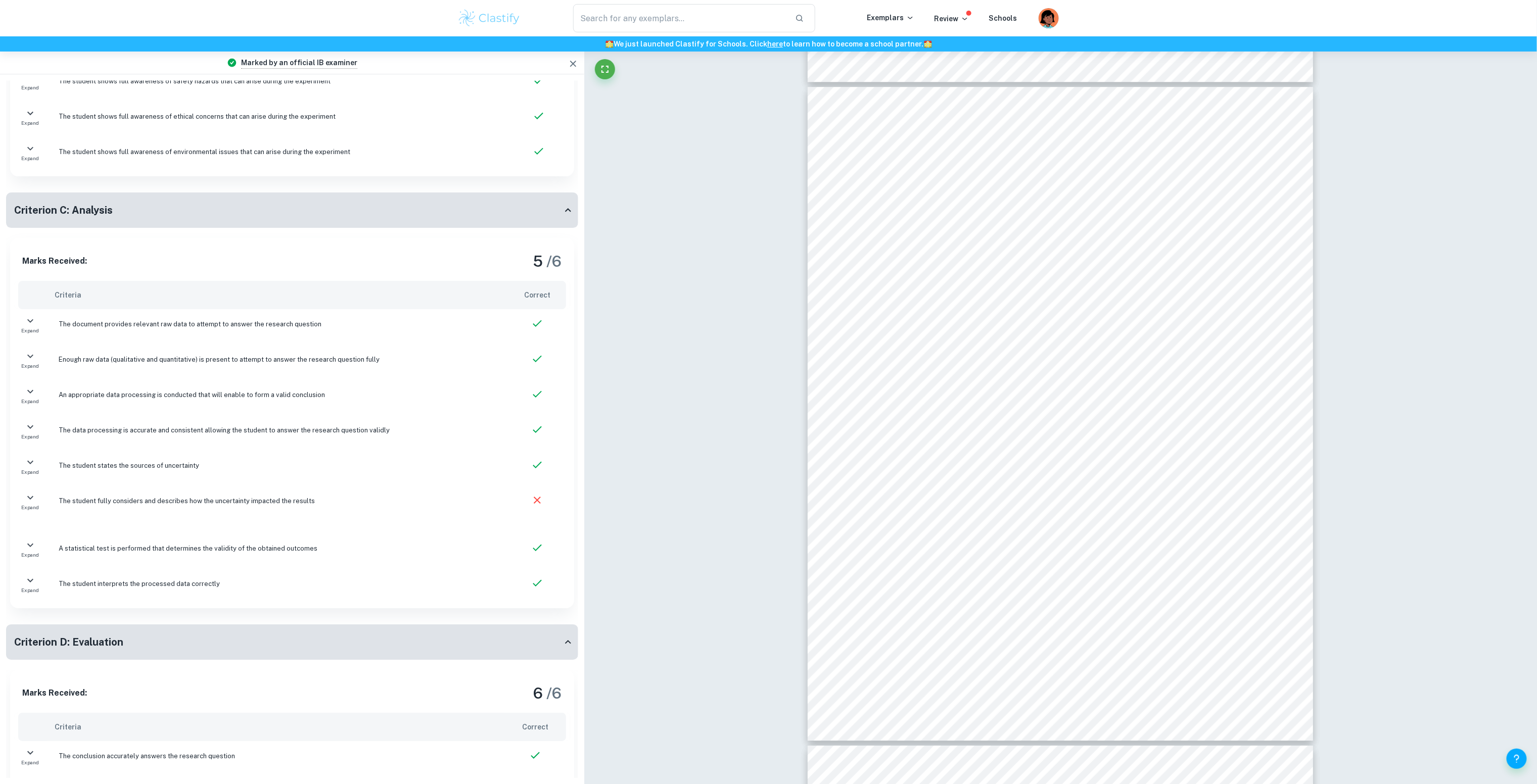 scroll, scrollTop: 1268, scrollLeft: 0, axis: vertical 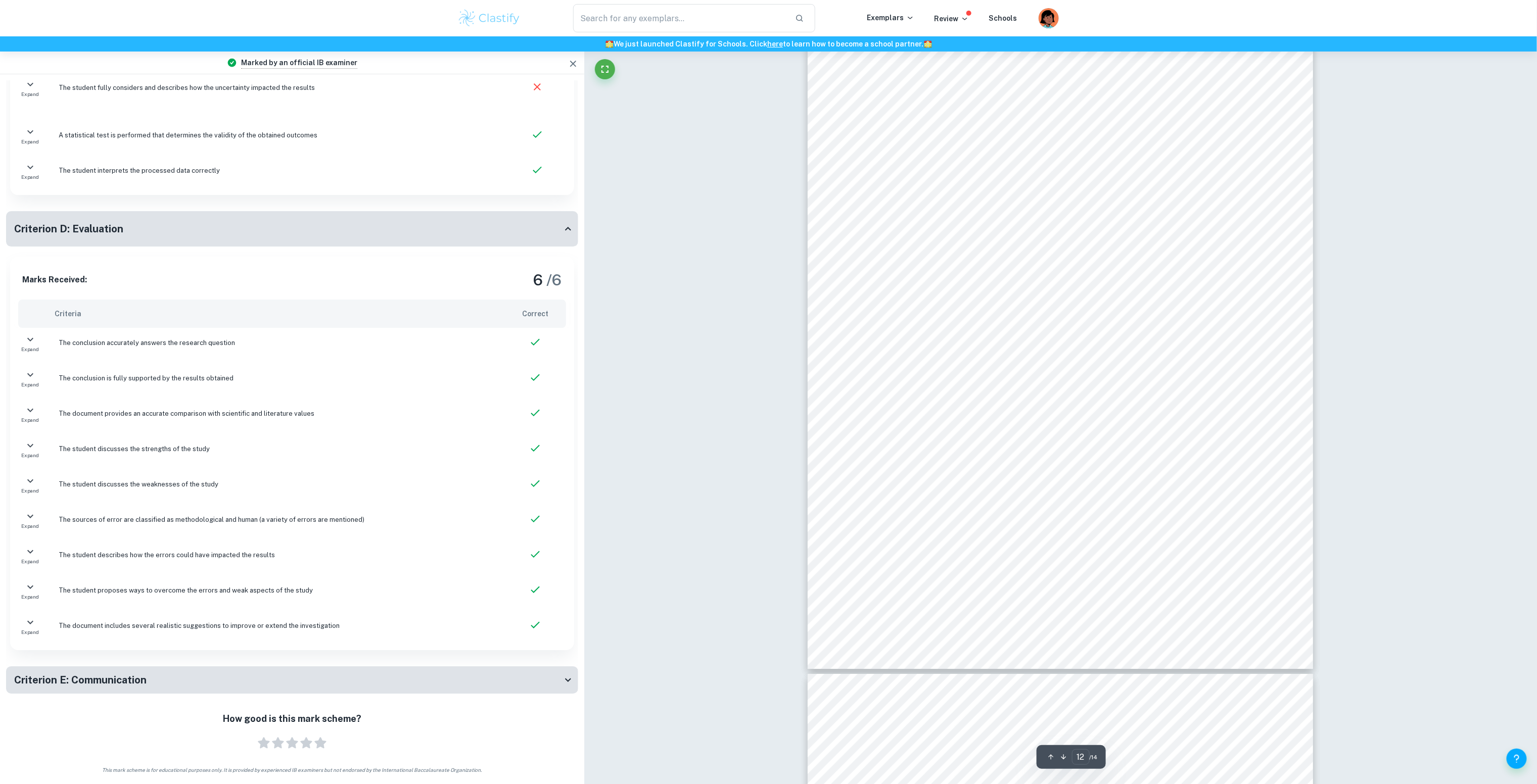 click on "Criterion E: Communication" at bounding box center [288, 680] 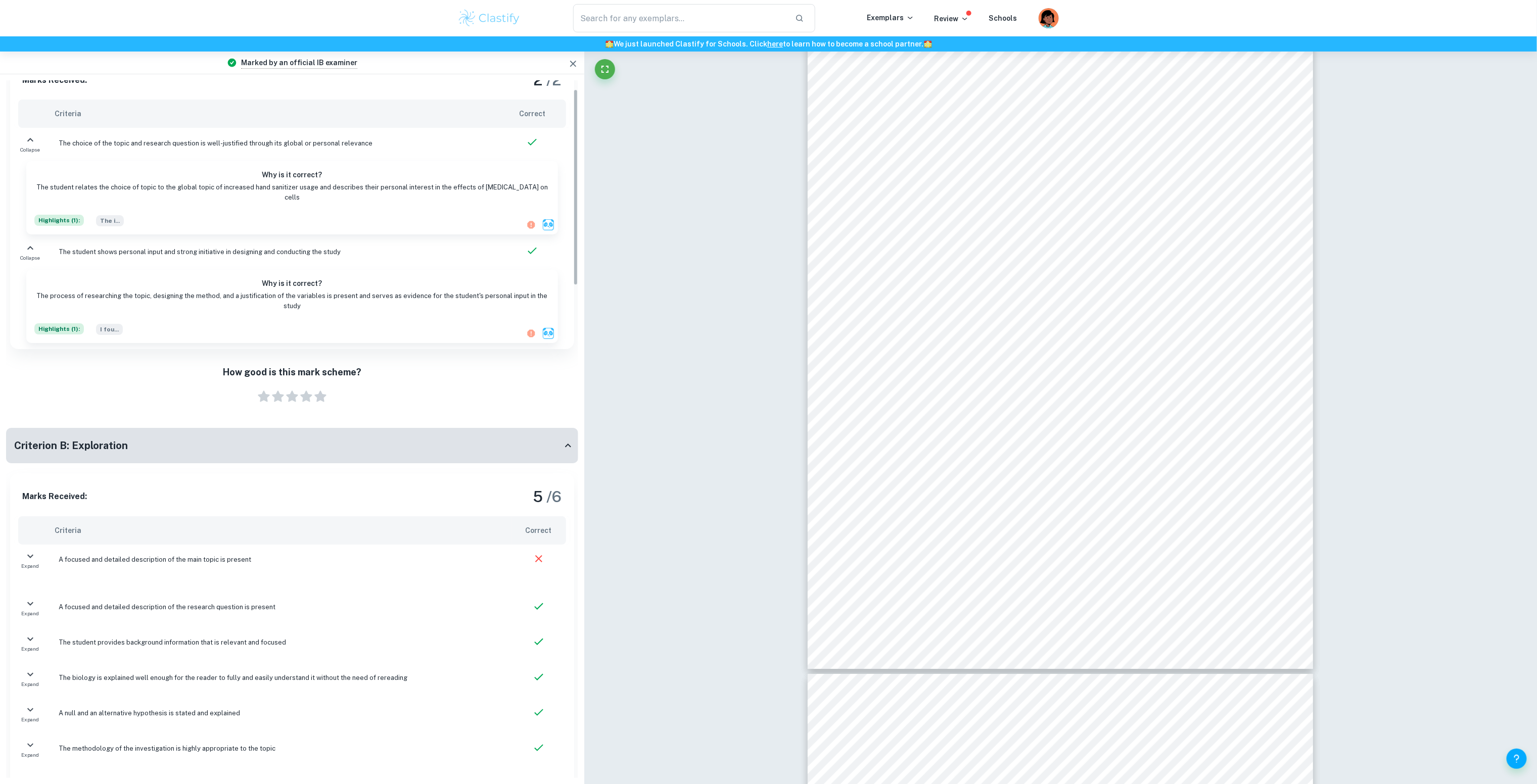 scroll, scrollTop: 0, scrollLeft: 0, axis: both 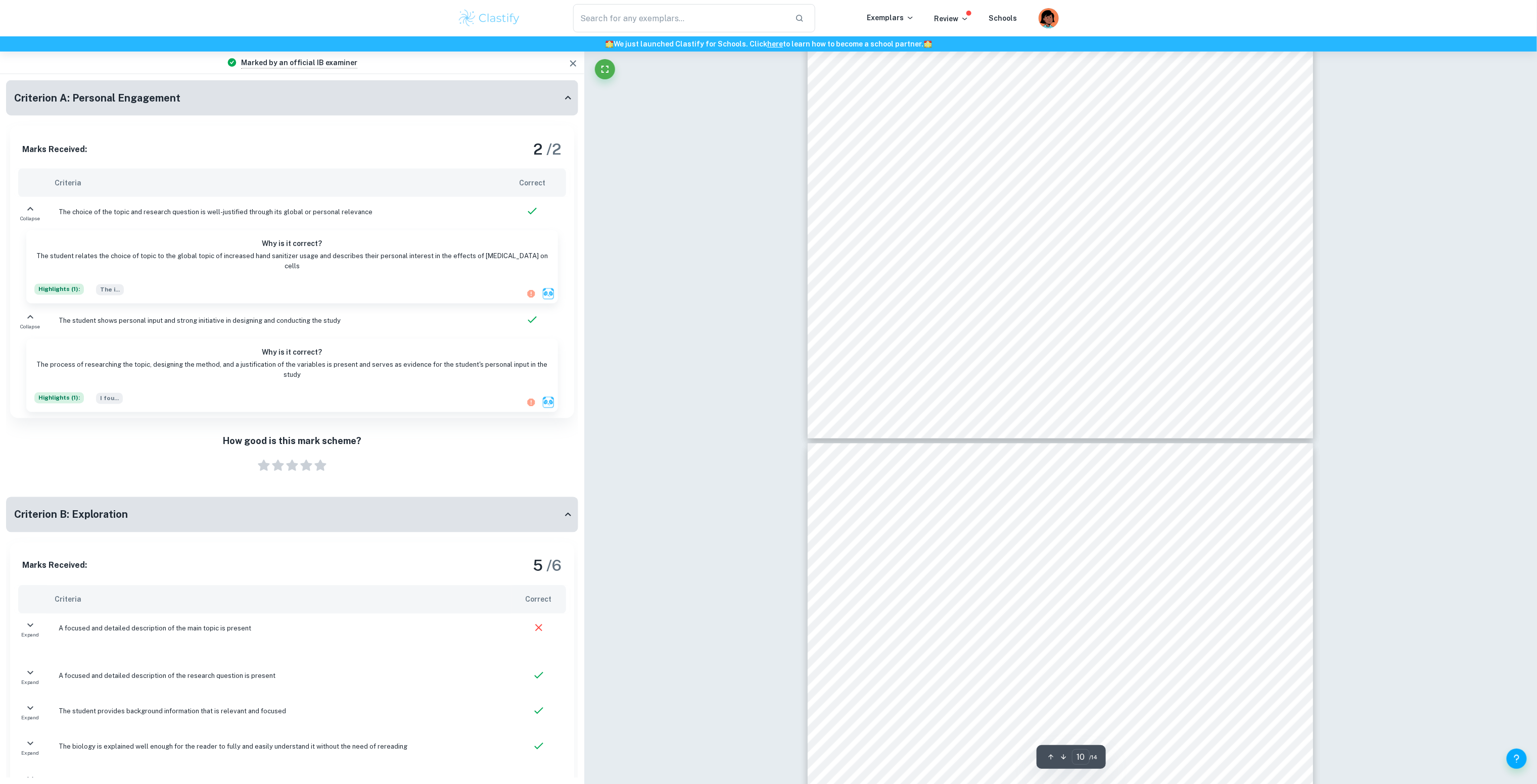 type on "9" 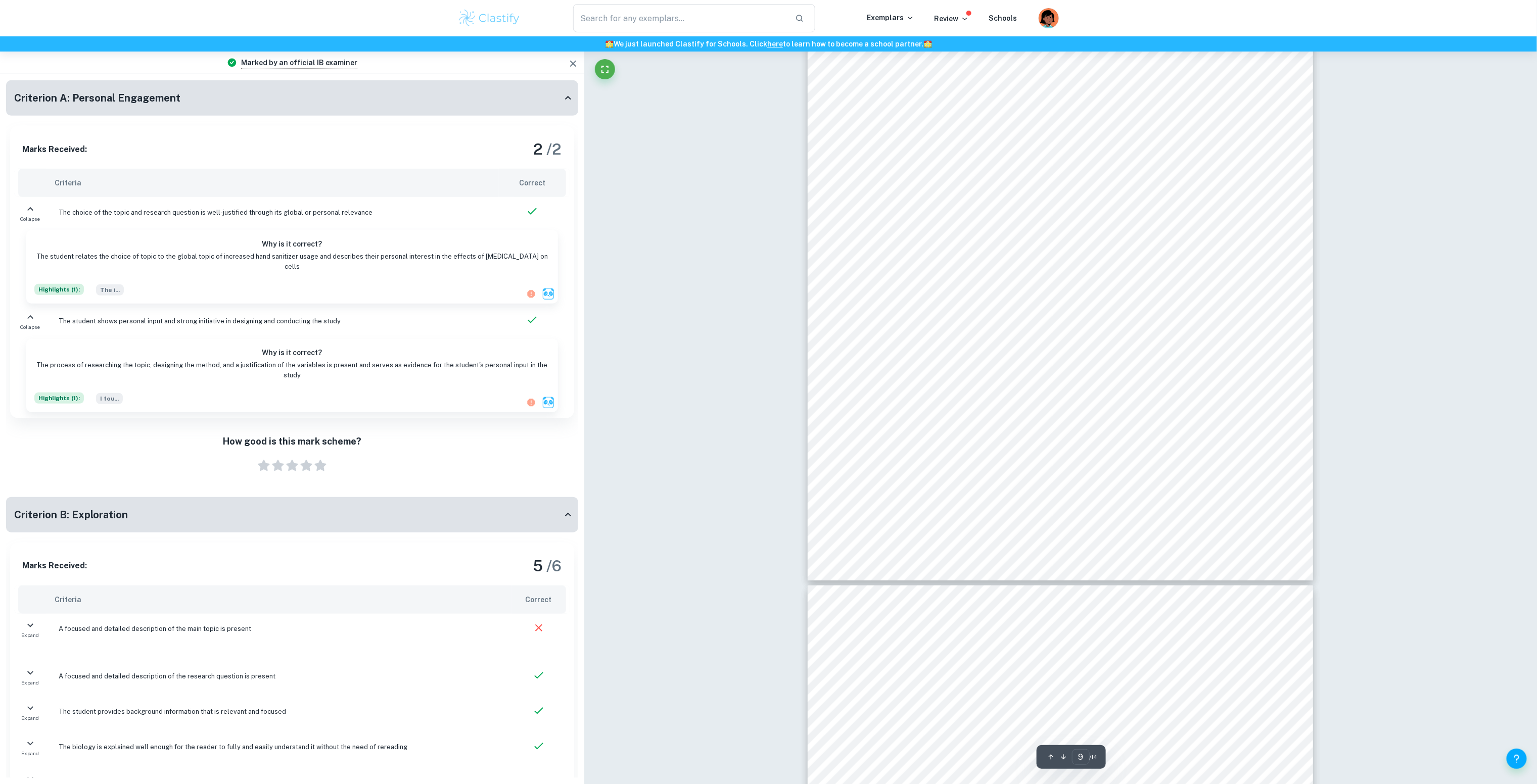 scroll, scrollTop: 5166, scrollLeft: 0, axis: vertical 